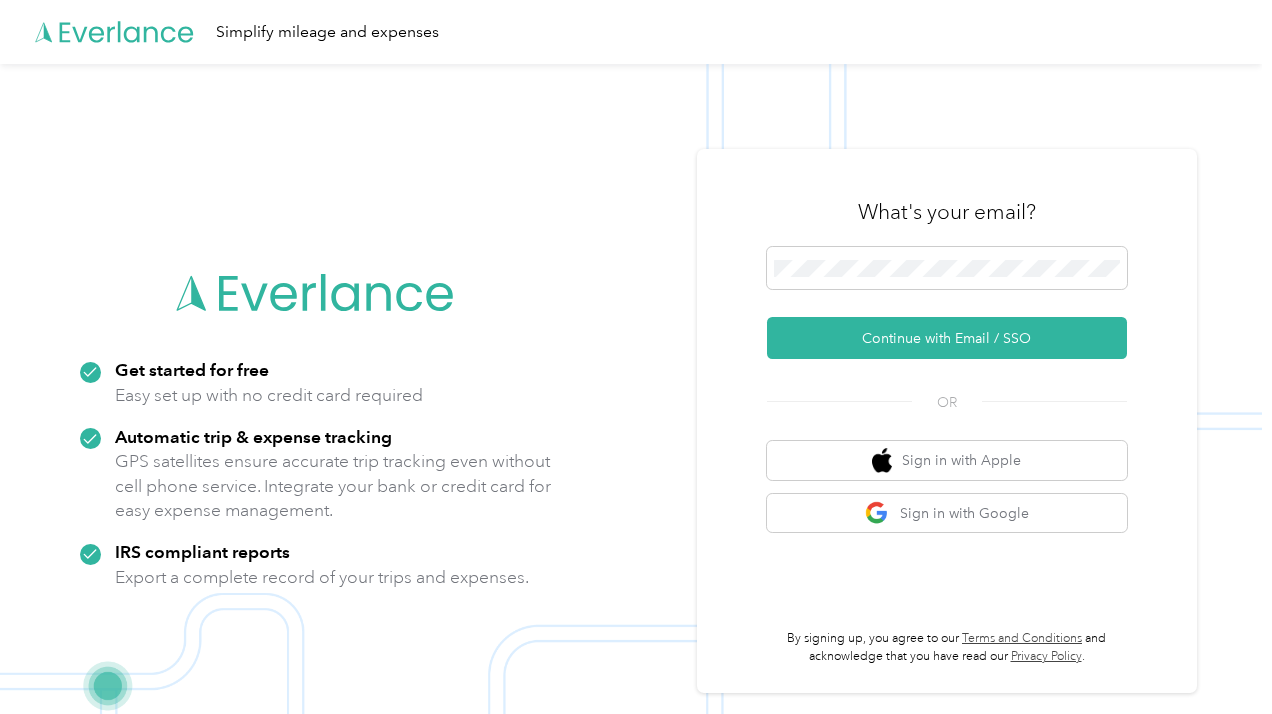 scroll, scrollTop: 0, scrollLeft: 0, axis: both 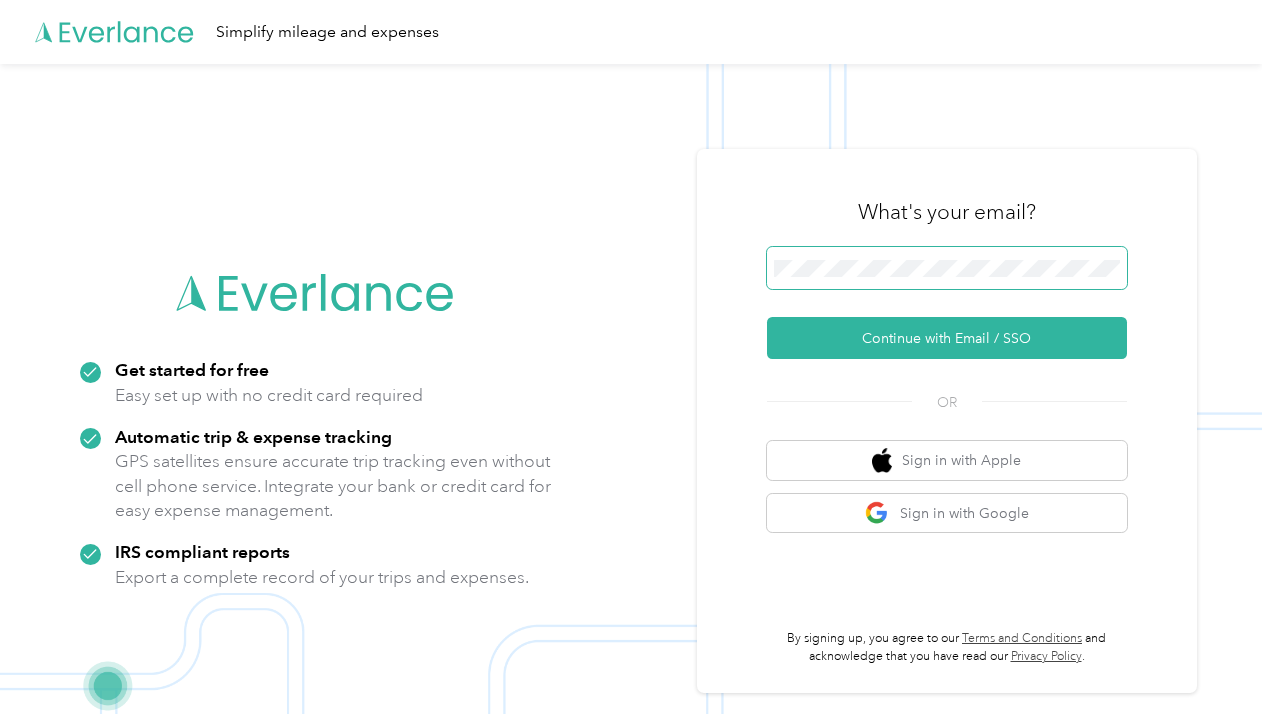 click at bounding box center [947, 268] 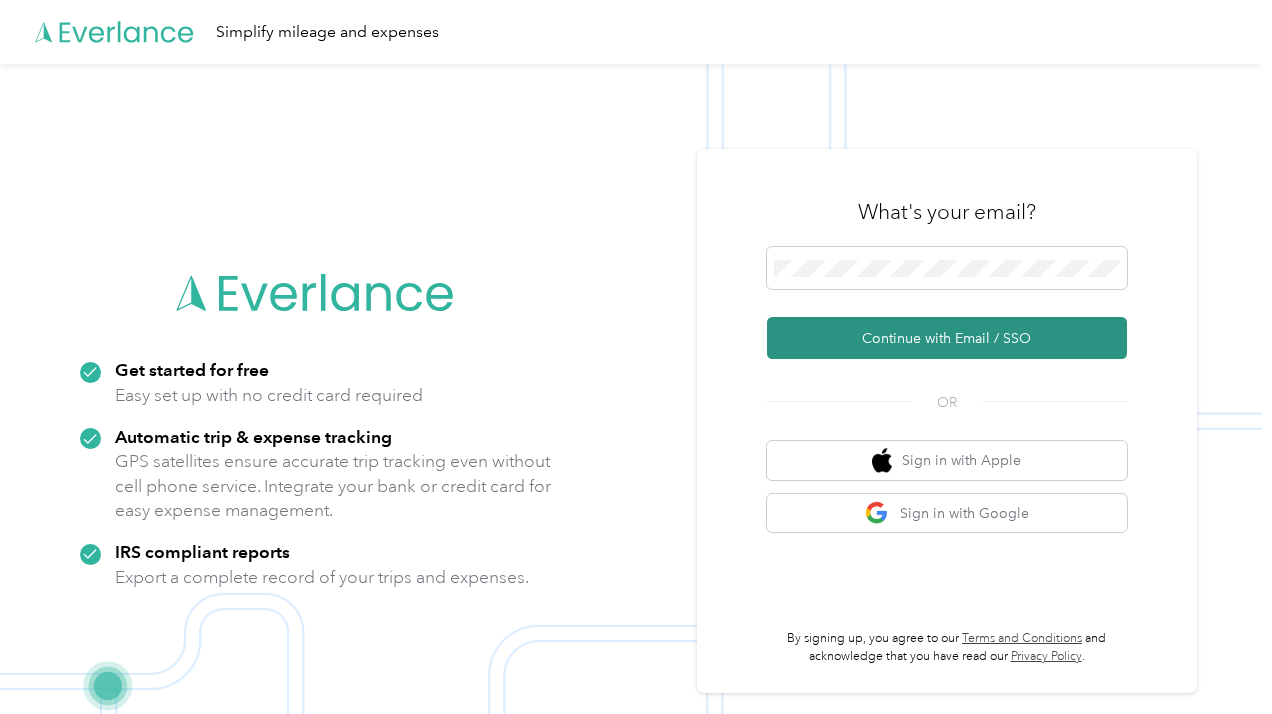 click on "Continue with Email / SSO" at bounding box center (947, 338) 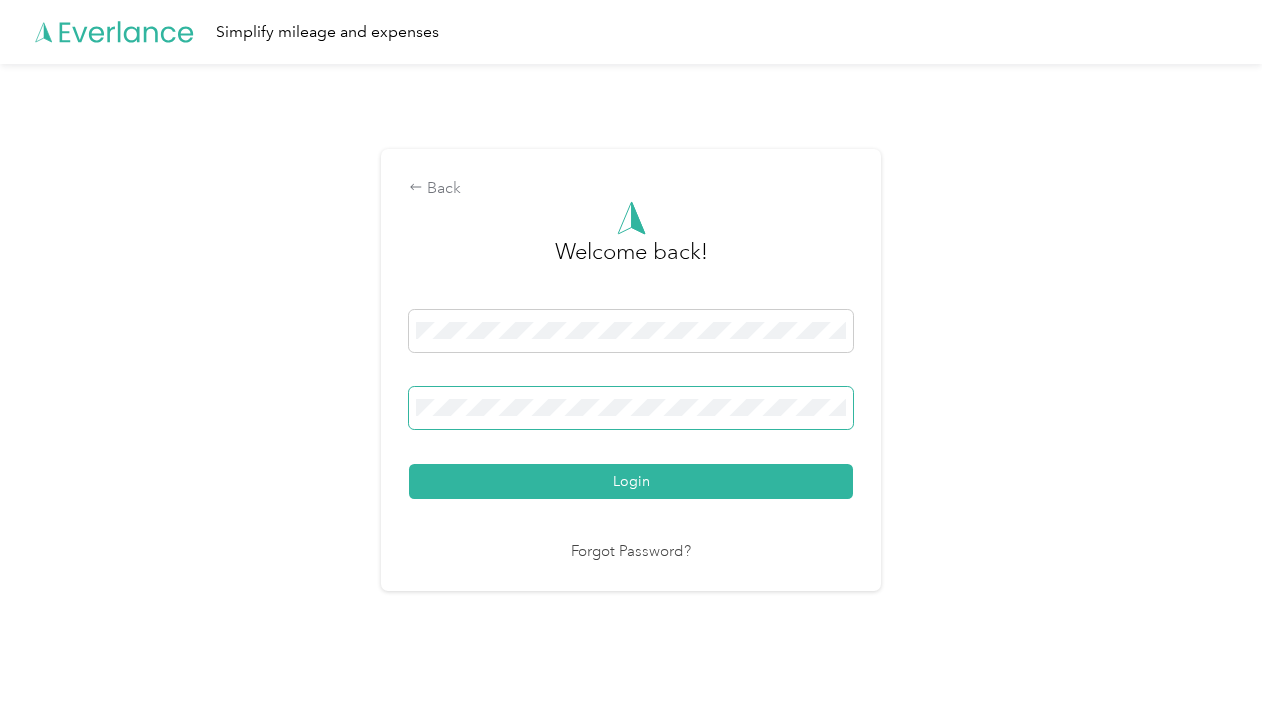 click at bounding box center [631, 408] 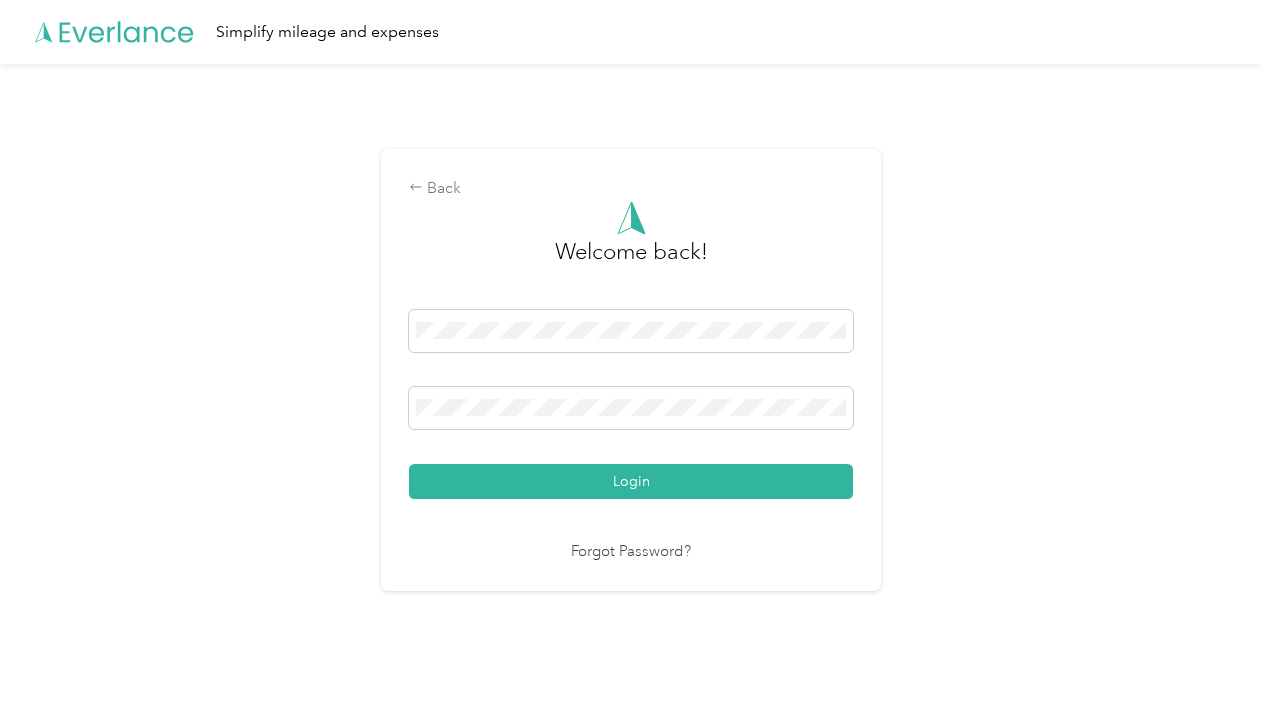click on "Login" at bounding box center (631, 404) 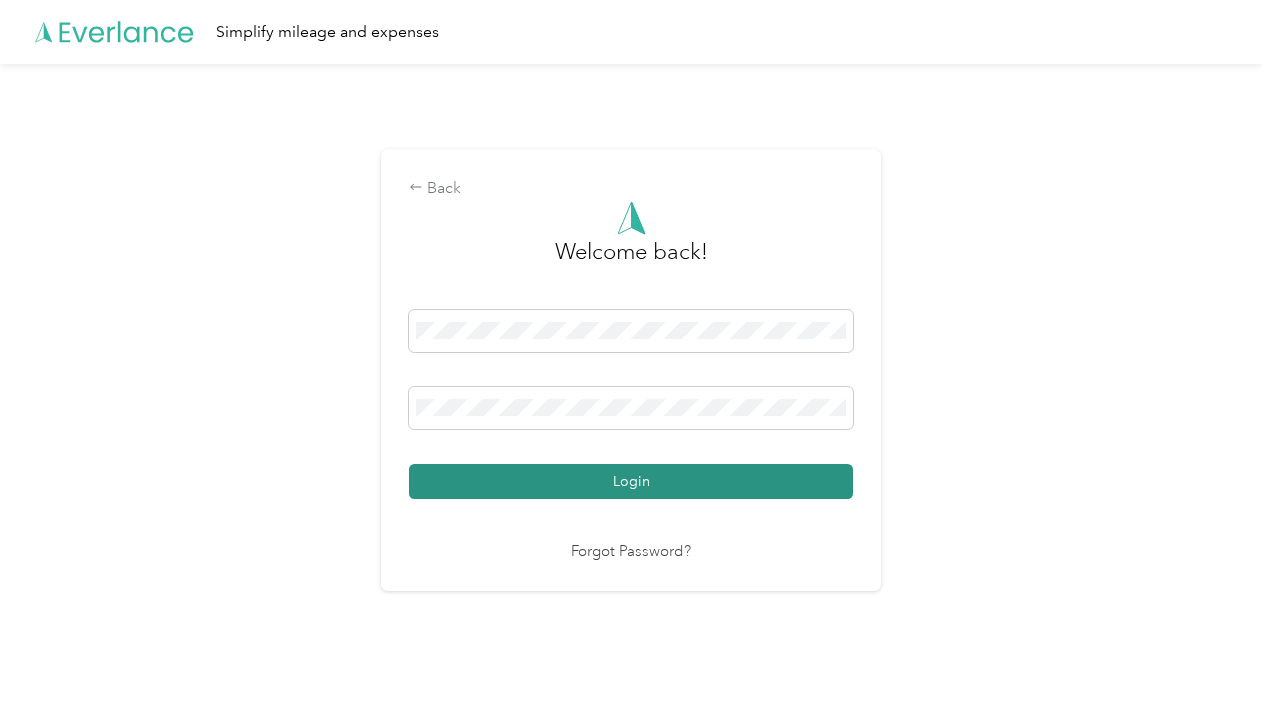 click on "Login" at bounding box center [631, 481] 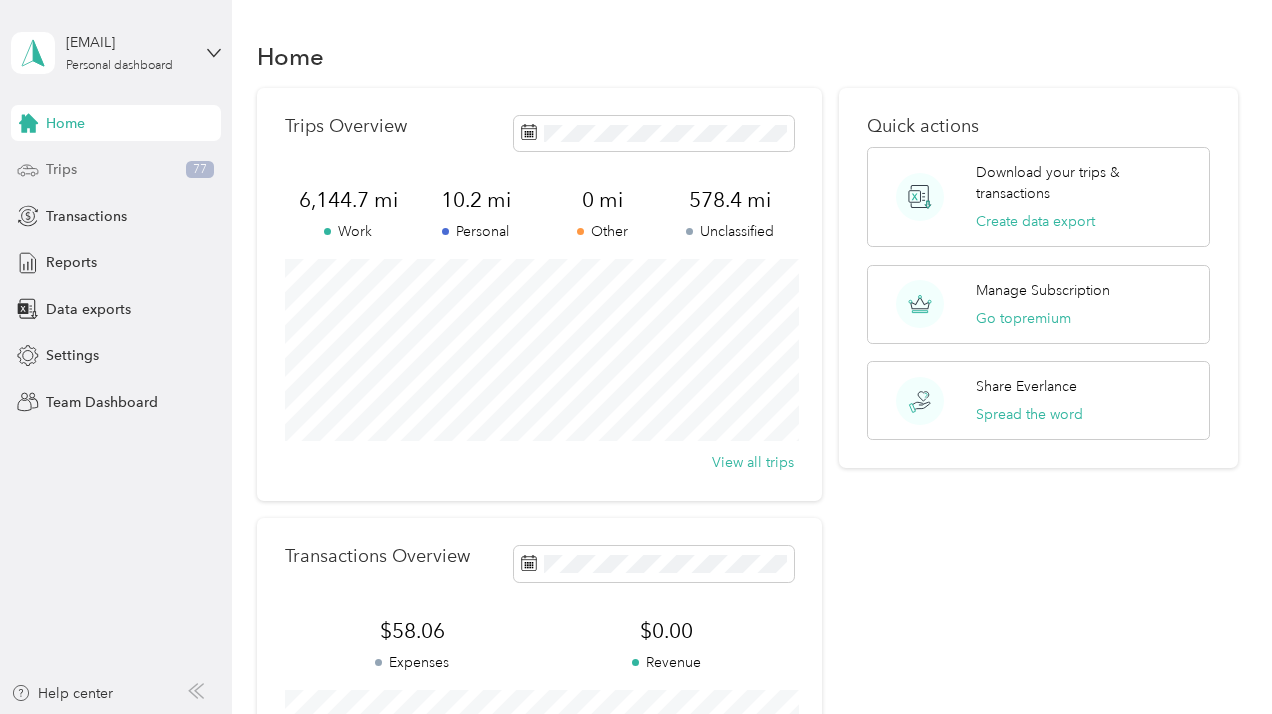 click on "Trips 77" at bounding box center [116, 170] 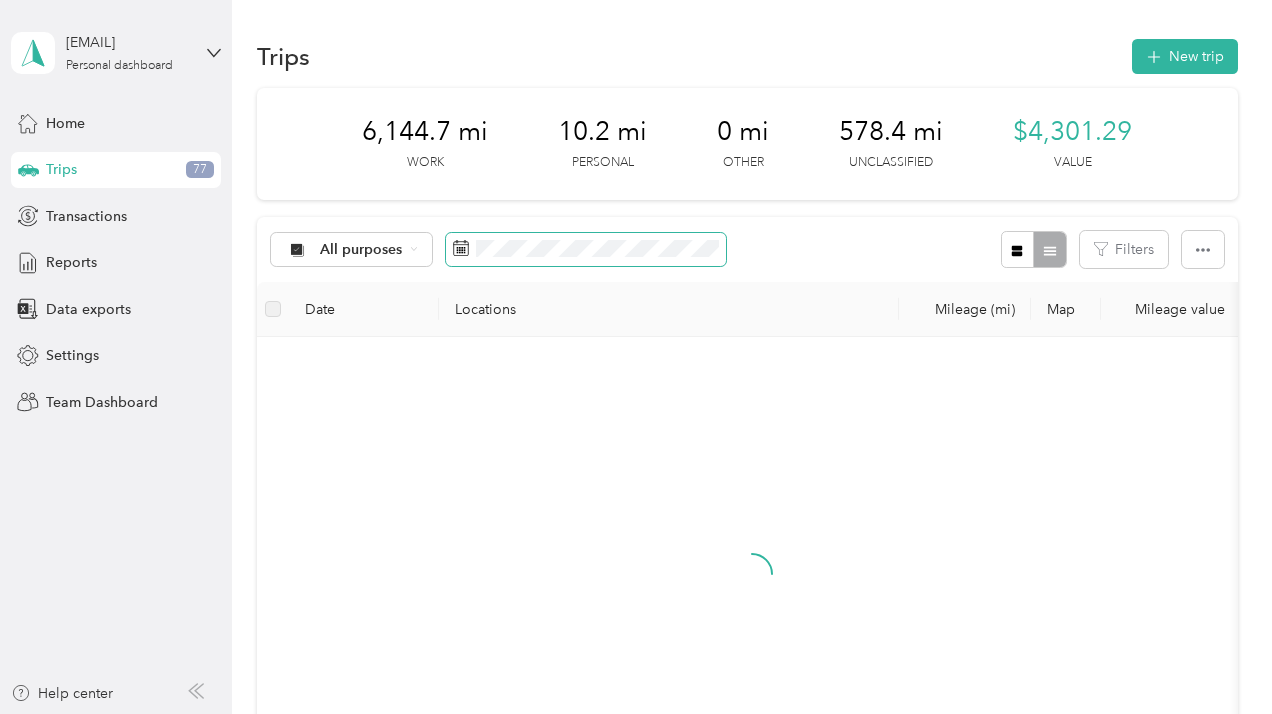 click at bounding box center [586, 250] 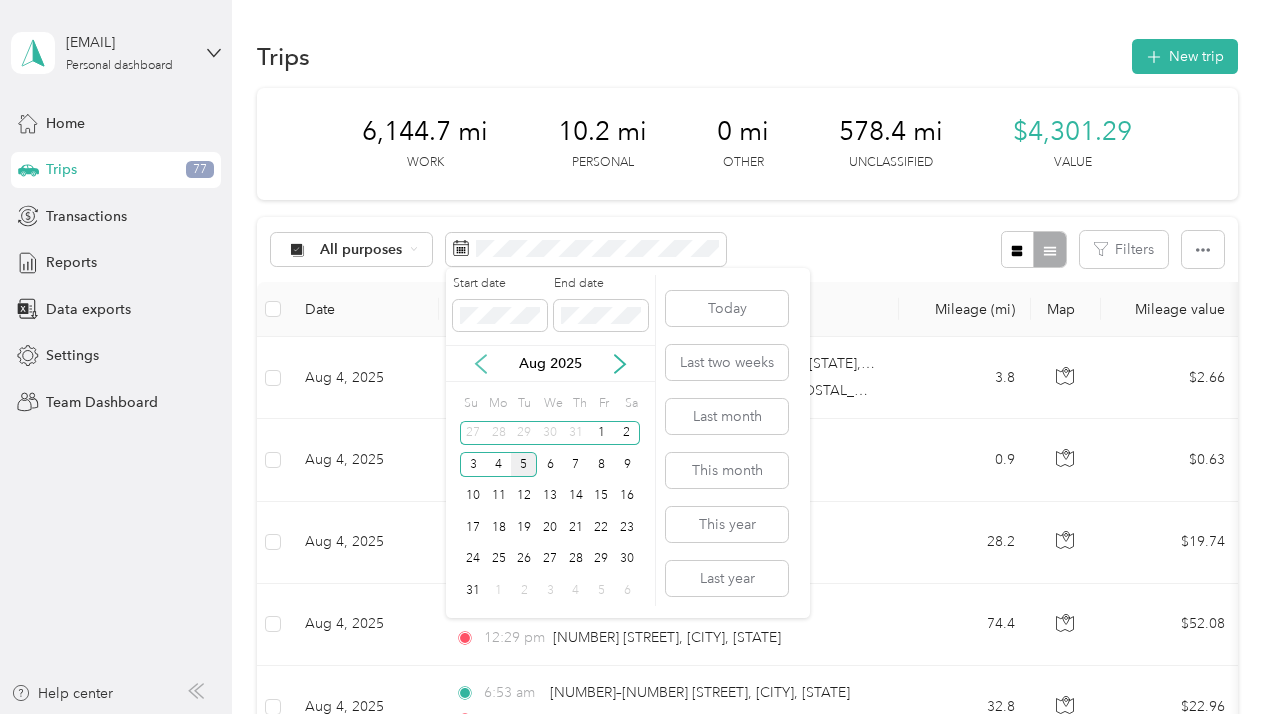 click 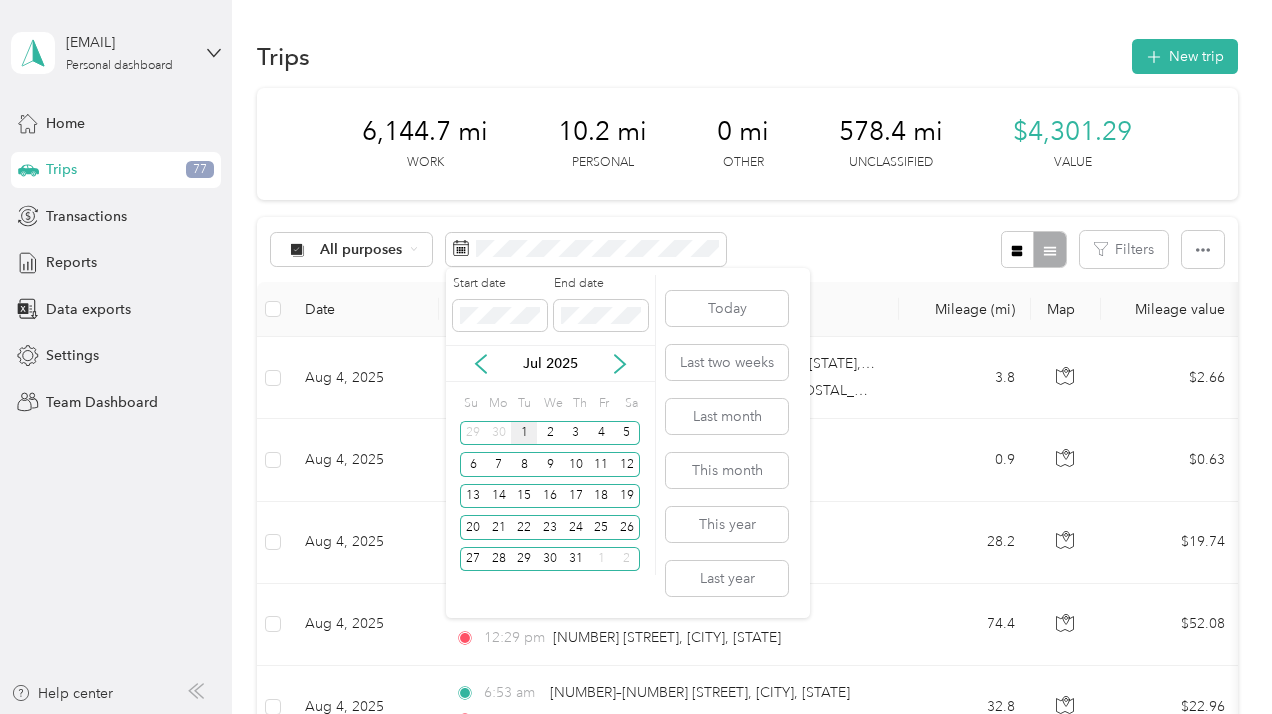 click on "1" at bounding box center (524, 433) 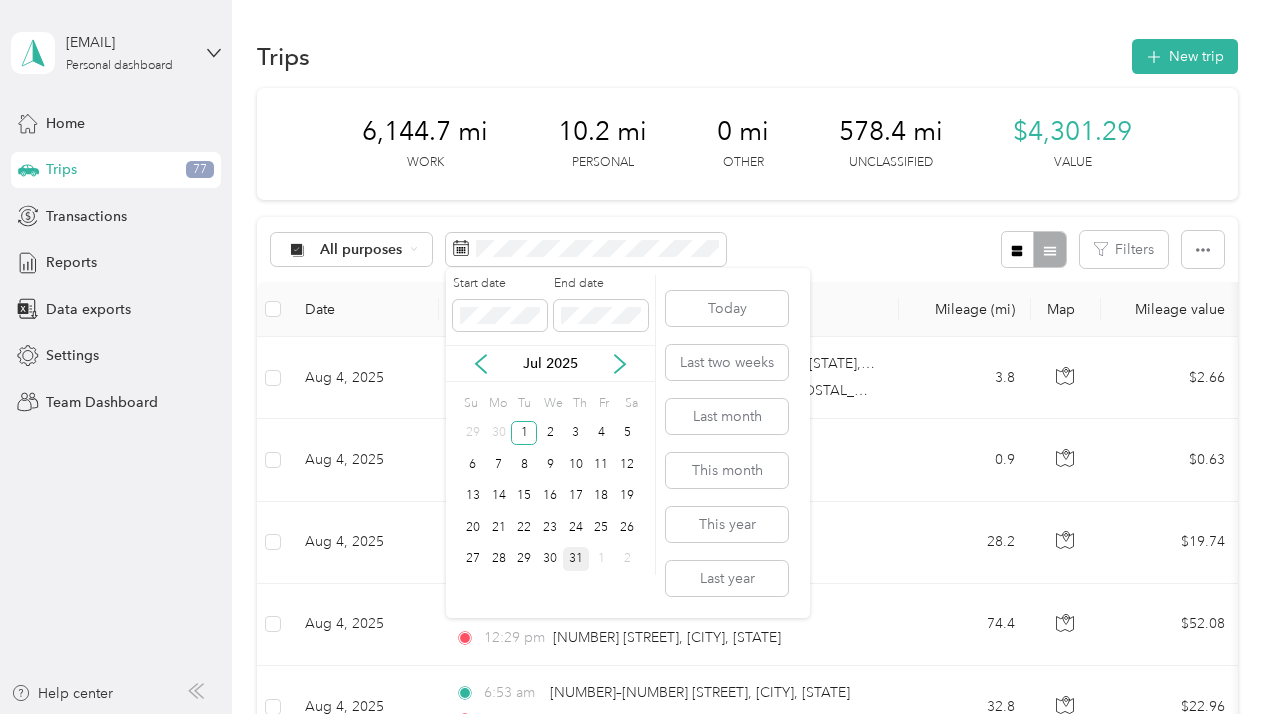 click on "31" at bounding box center (576, 559) 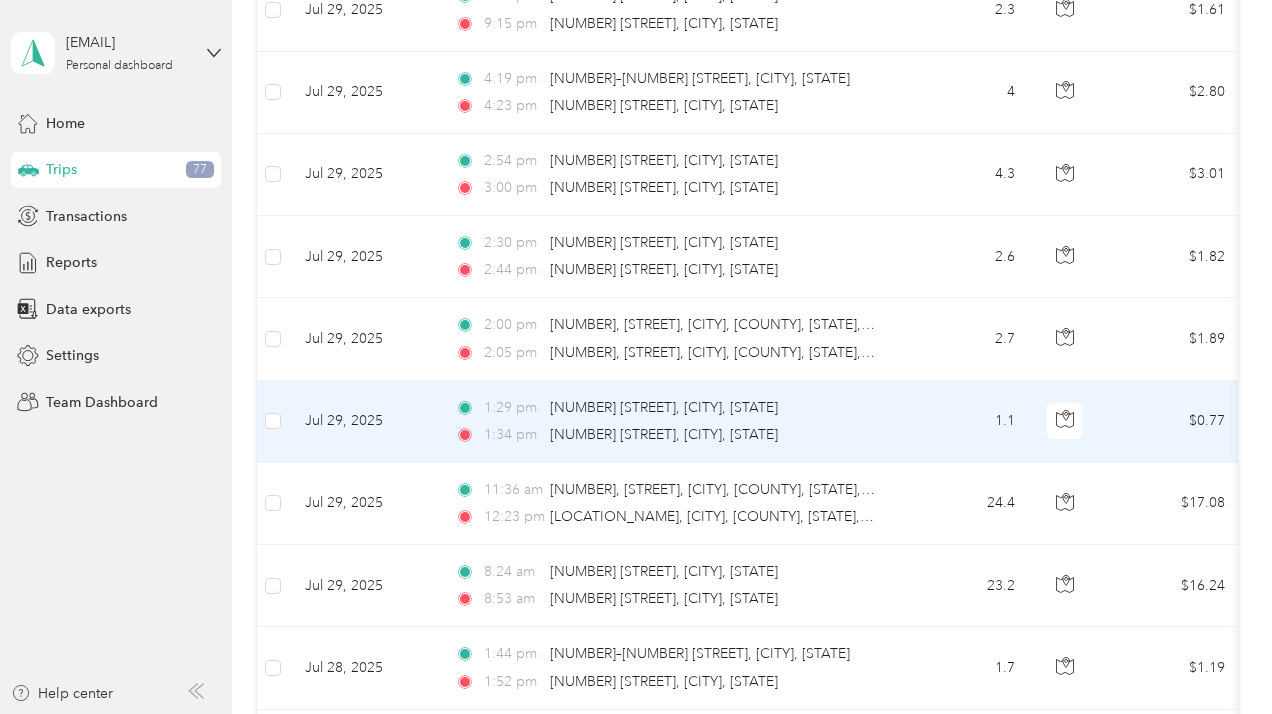 scroll, scrollTop: 1113, scrollLeft: 0, axis: vertical 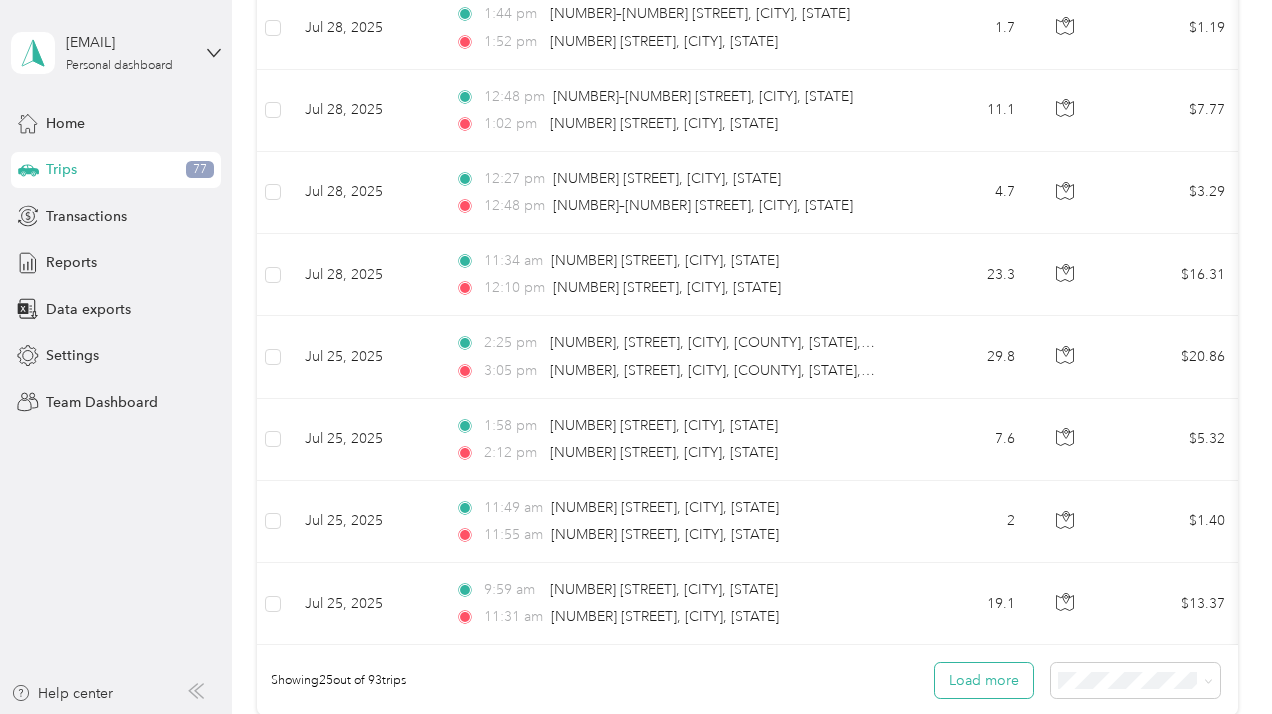 click on "Load more" at bounding box center (984, 680) 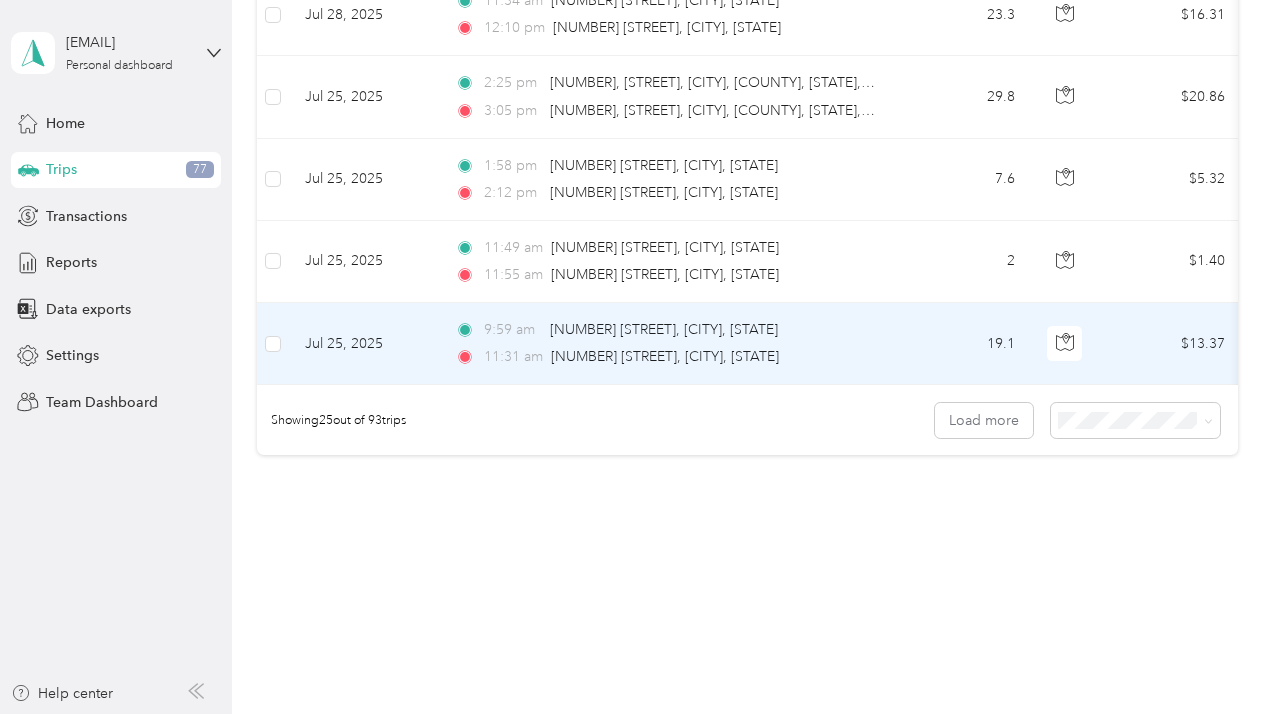 scroll, scrollTop: 2024, scrollLeft: 0, axis: vertical 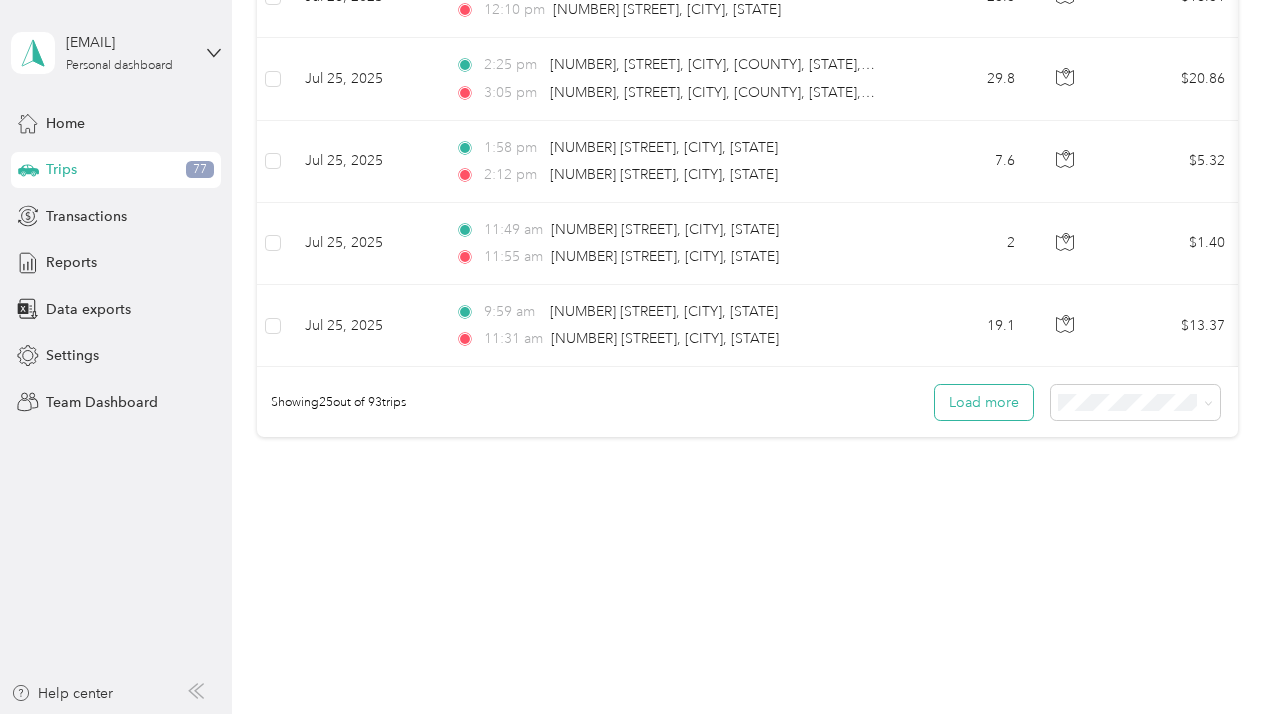 click on "Load more" at bounding box center [984, 402] 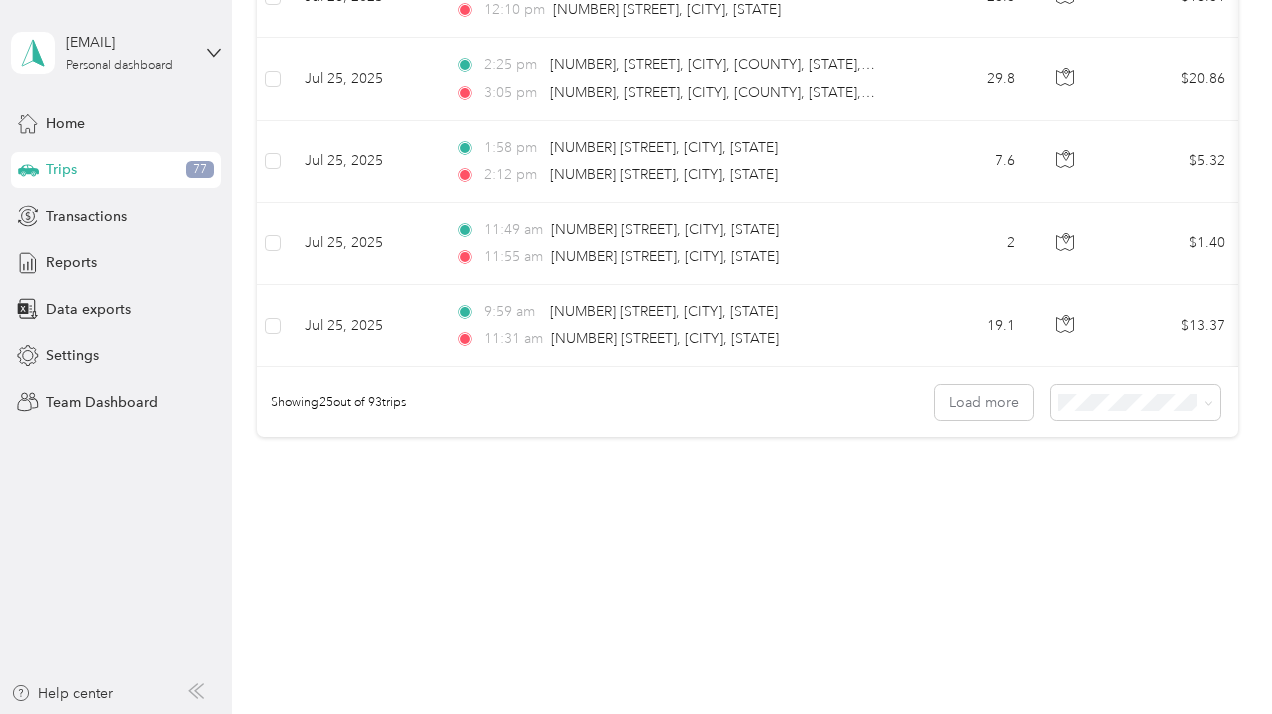 click on "Trips New trip 1,286   mi Work 0   mi Personal 0   mi Other 142   mi Unclassified [CURRENCY][AMOUNT] Value Classify Merge Add tags 1  trips selected Cancel Date Locations Mileage (mi) Map Mileage value Purpose Track Method Report                     [DATE] [TIME] [NUMBER], [STREET], [CITY], [COUNTY], [STATE], [POSTAL_CODE], [COUNTRY] [TIME] [NUMBER], [STREET], [CITY], [COUNTY], [STATE], [POSTAL_CODE], [COUNTRY] [MILEAGE] [CURRENCY][AMOUNT] Work GPS [DATE] [DATE] [TIME] [NUMBER] [STREET], [CITY], [STATE] [TIME] [NUMBER] [STREET], [CITY], [STATE] [MILEAGE] [CURRENCY][AMOUNT] Work GPS [DATE] [DATE] [TIME] [NUMBER] [STREET], [CITY], [STATE] [TIME] [NUMBER] [STREET], [CITY], [STATE] [MILEAGE] [CURRENCY][AMOUNT] Work GPS [DATE] [DATE] [TIME] [NUMBER], [STREET], [CITY], [STATE] [TIME] [NUMBER], [STREET], [CITY], [STATE] [MILEAGE] [CURRENCY][AMOUNT] Work GPS [DATE] [DATE] [TIME] [NUMBER], [STREET], [CITY], [COUNTY], [STATE], [POSTAL_CODE], [COUNTRY] [TIME] [NUMBER], [STREET], [CITY], [COUNTY], [STATE], [POSTAL_CODE], [COUNTRY] [MILEAGE] [CURRENCY][AMOUNT] Work GPS [DATE]" at bounding box center (747, 357) 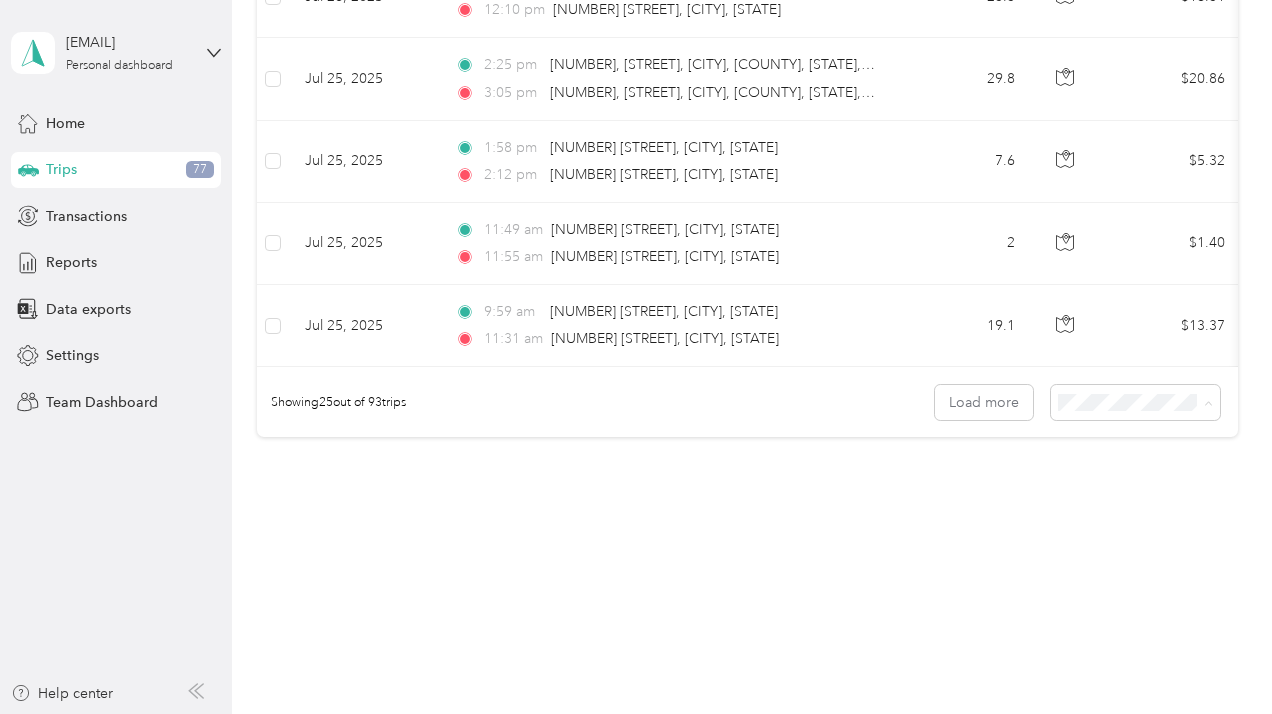 click on "25 per load" at bounding box center [1112, 439] 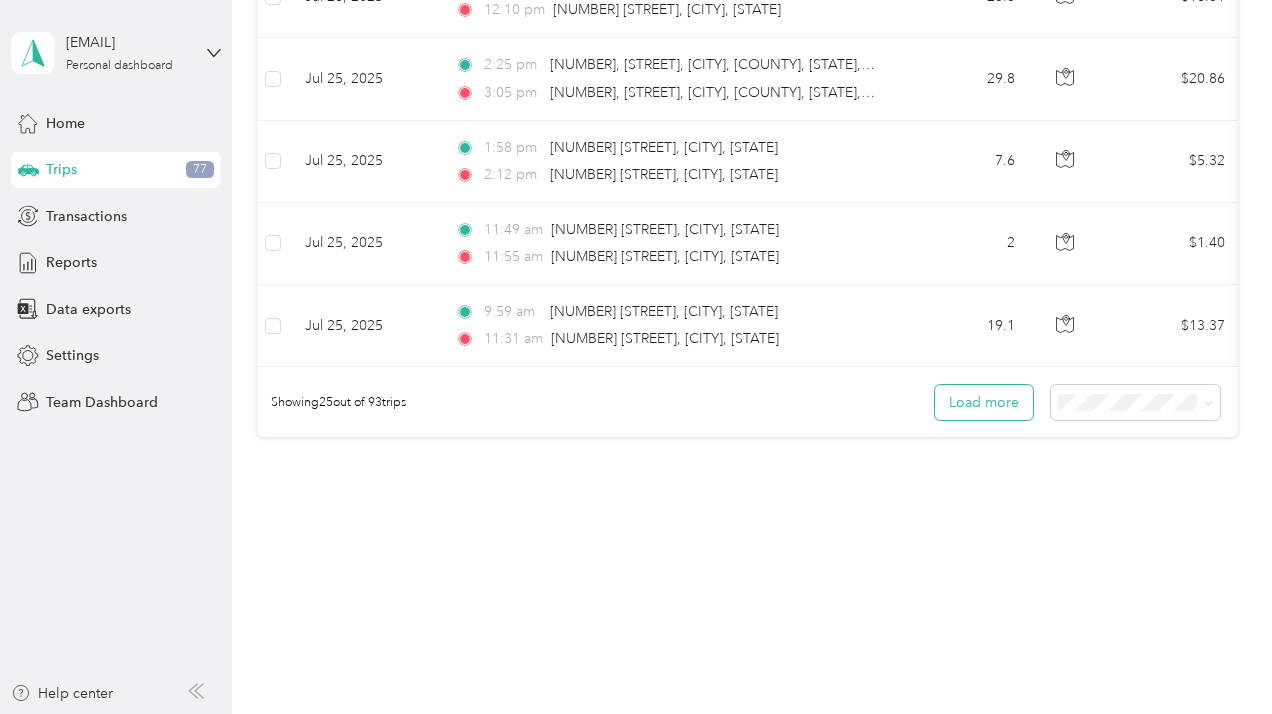 click on "Load more" at bounding box center (984, 402) 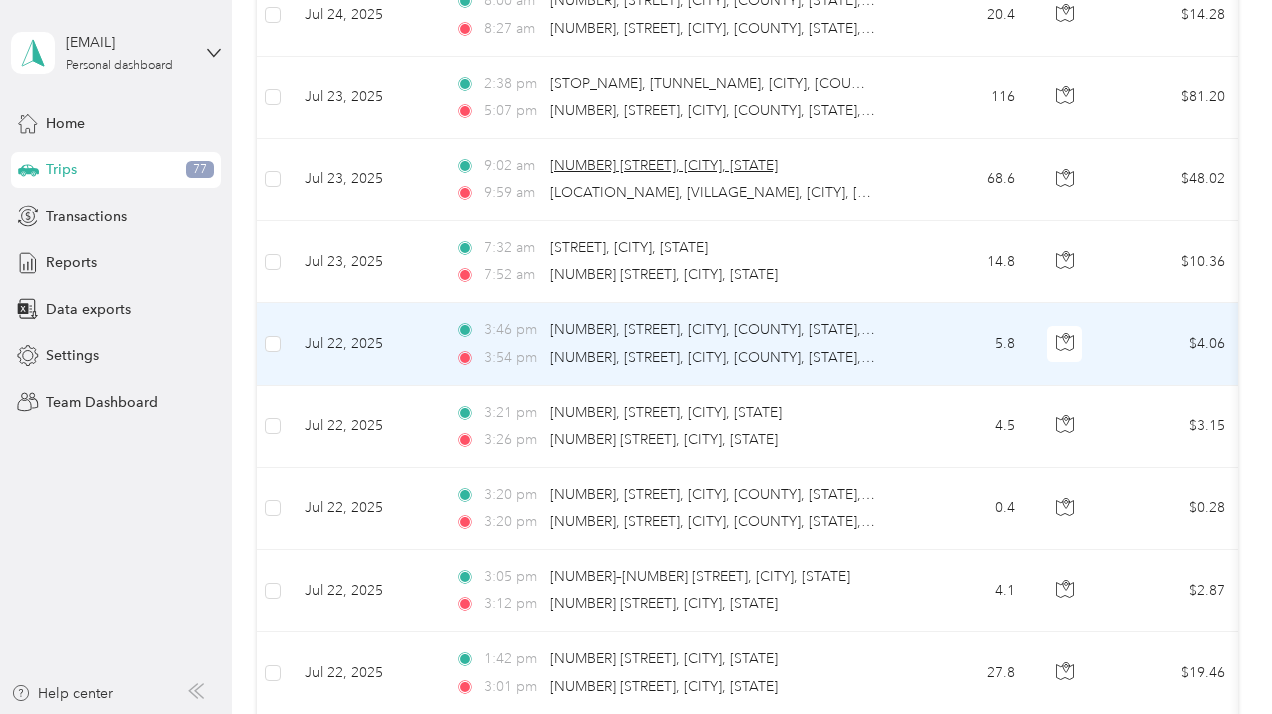 scroll, scrollTop: 2757, scrollLeft: 0, axis: vertical 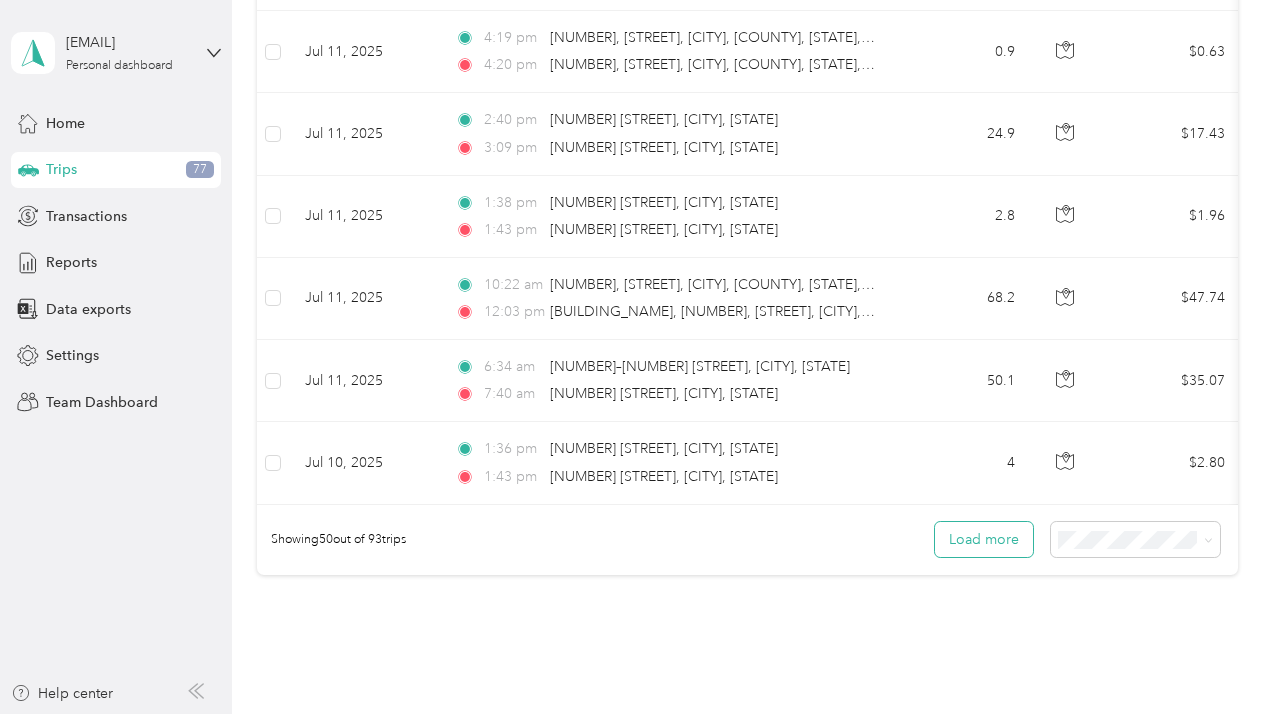 click on "Load more" at bounding box center (984, 539) 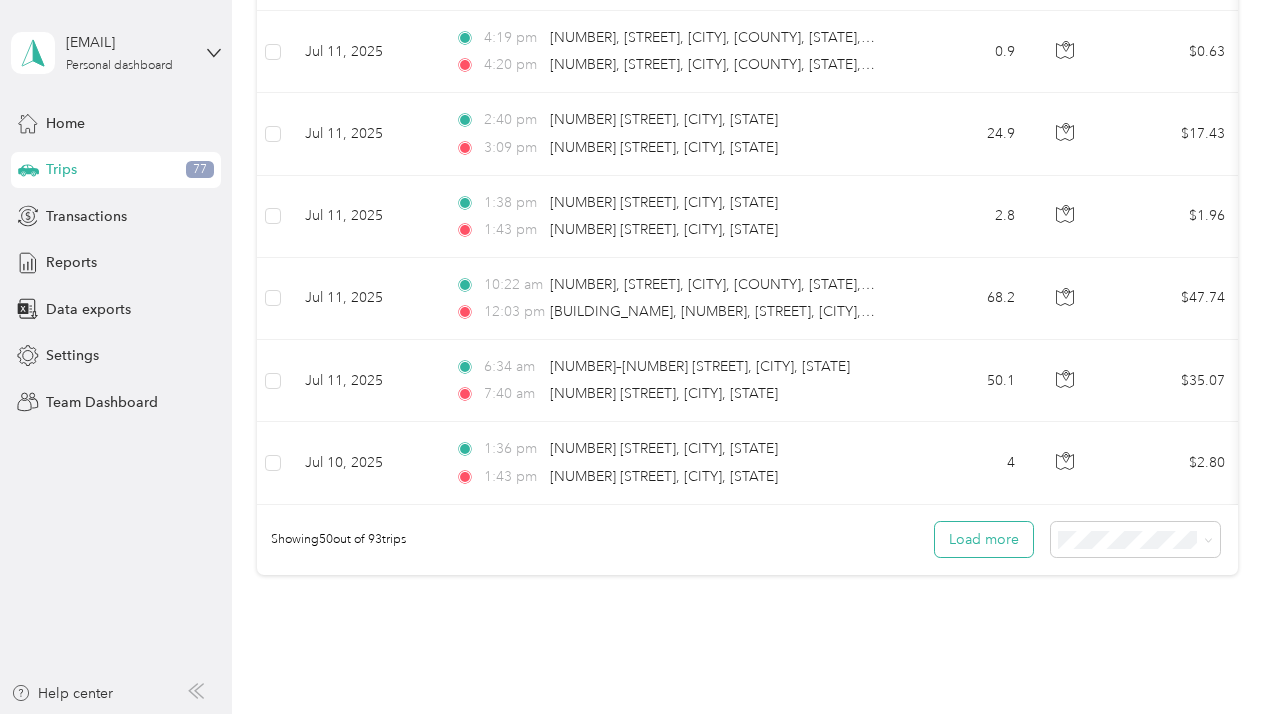 click on "Load more" at bounding box center (984, 539) 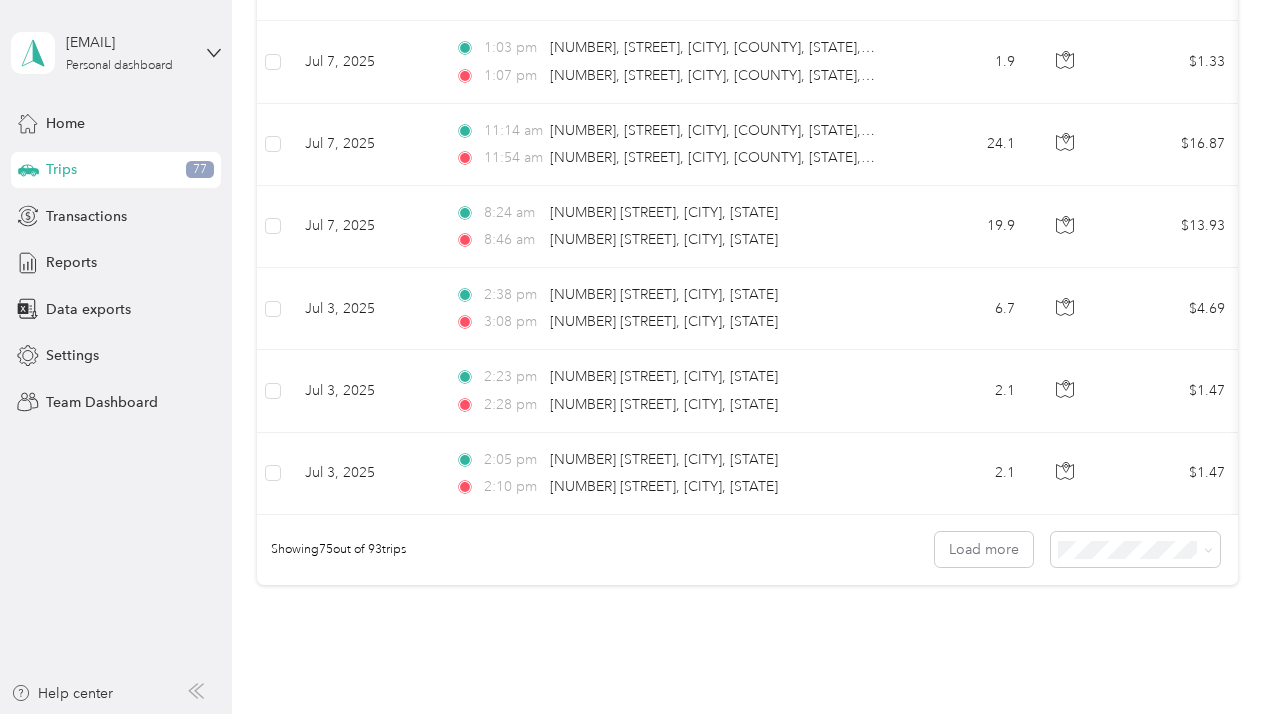 scroll, scrollTop: 6032, scrollLeft: 0, axis: vertical 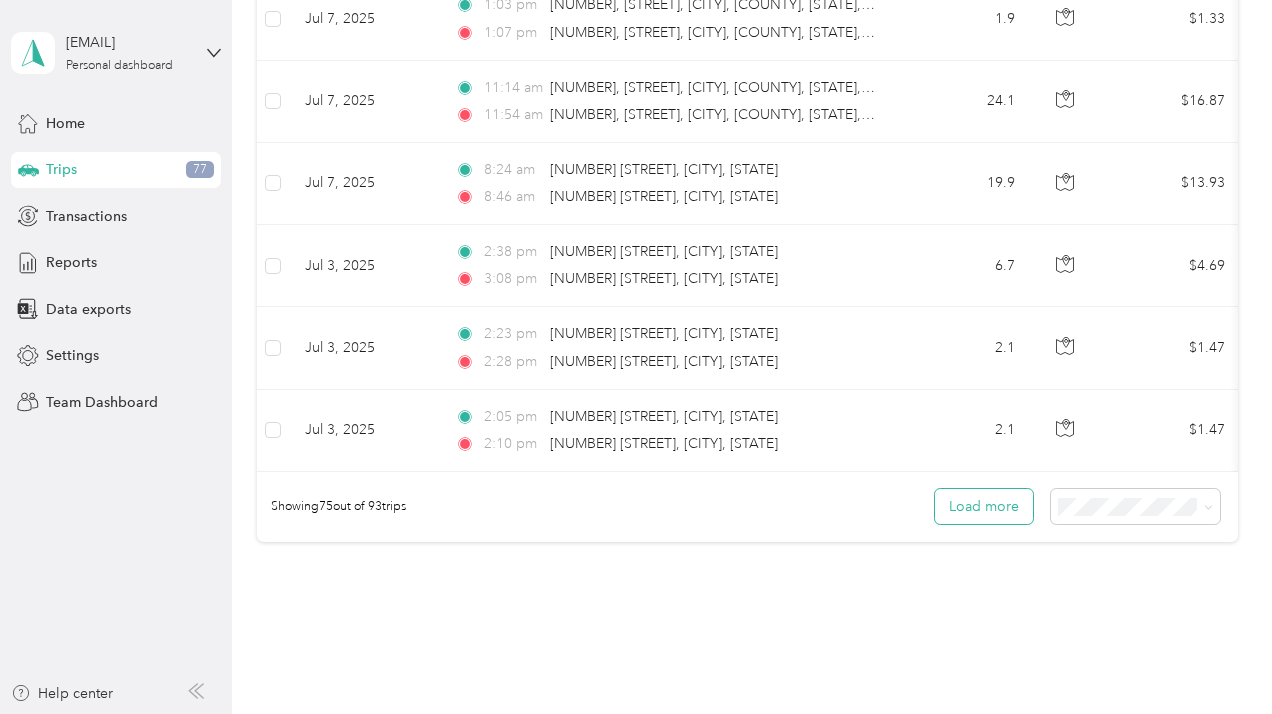 click on "Load more" at bounding box center [984, 506] 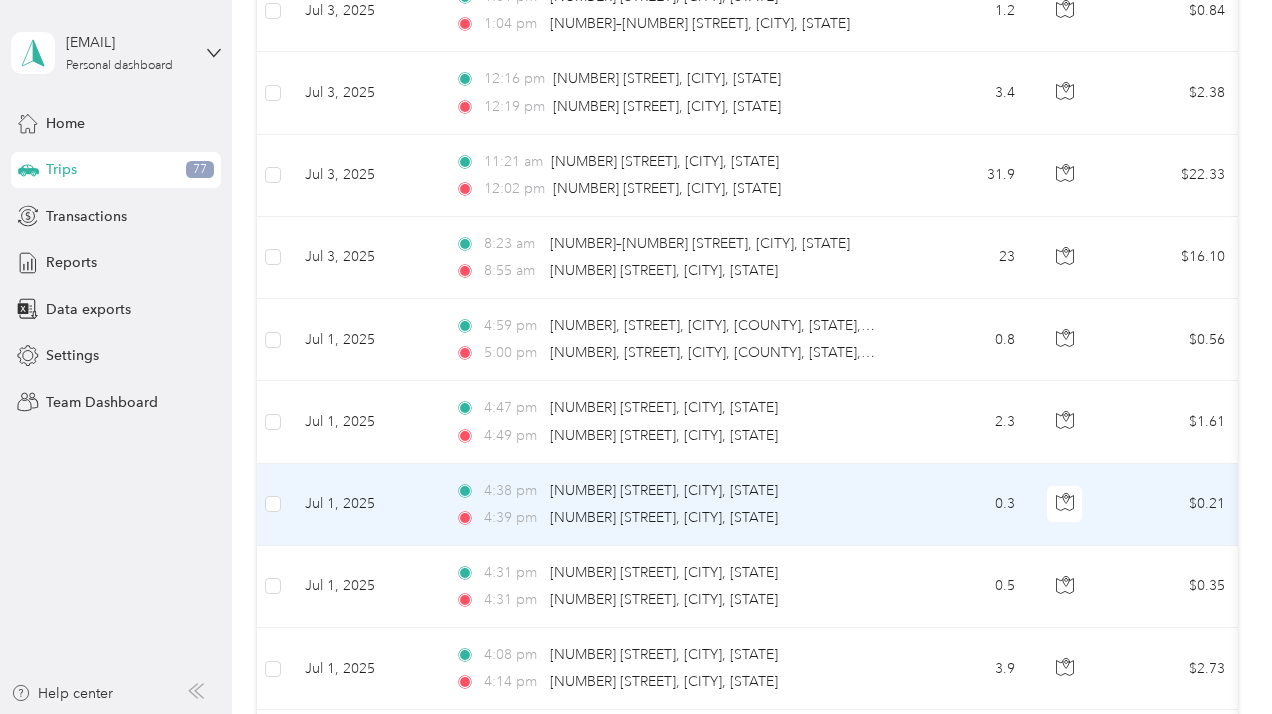 scroll, scrollTop: 6618, scrollLeft: 0, axis: vertical 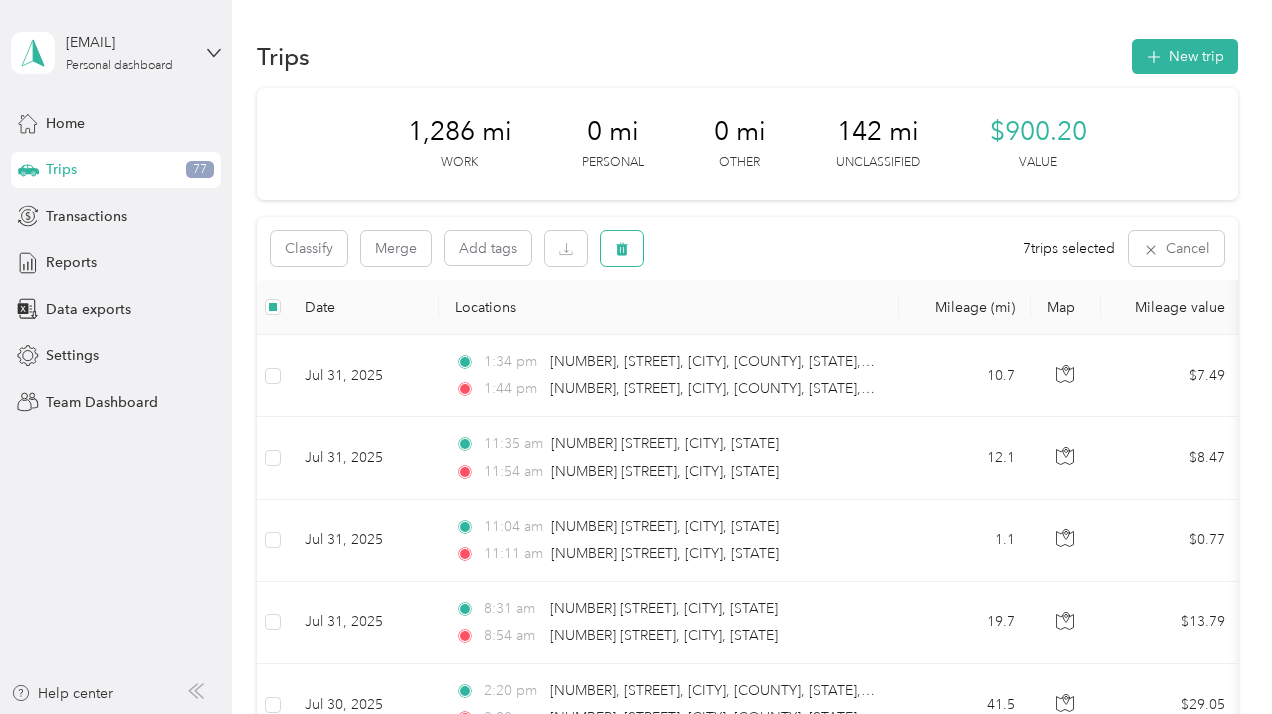 click 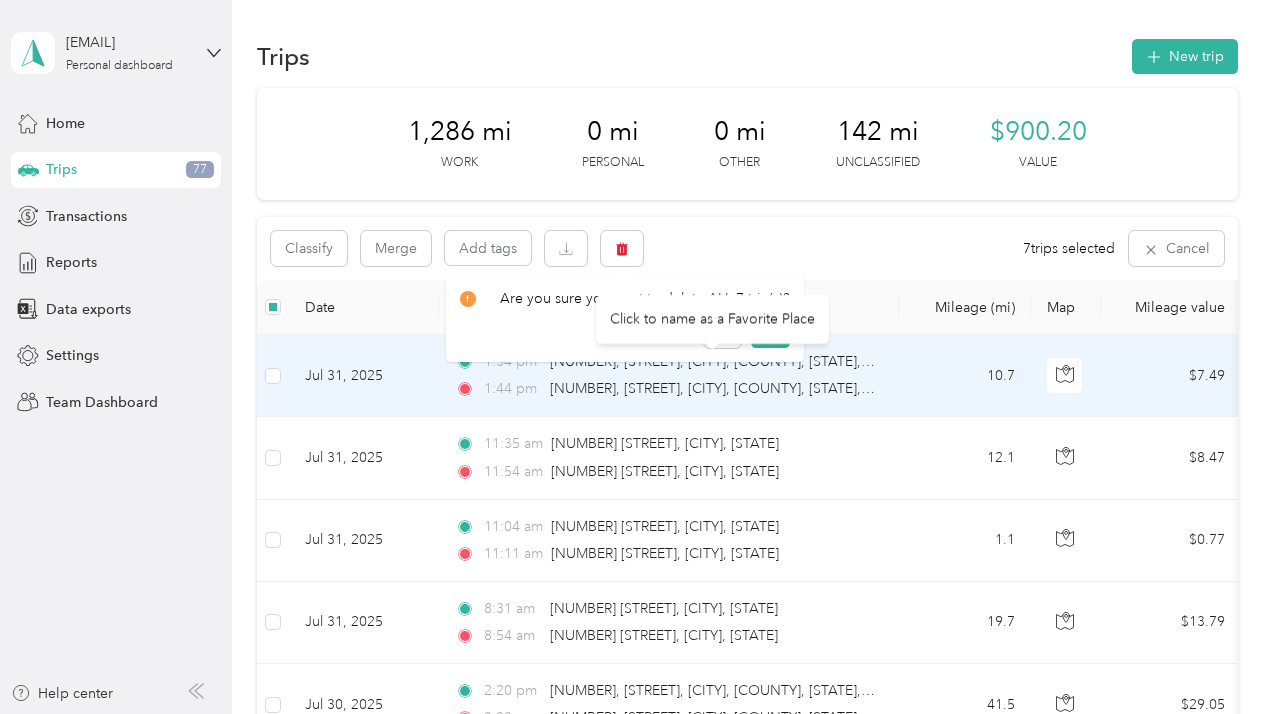 click on "Click to name as a Favorite Place" at bounding box center [712, 319] 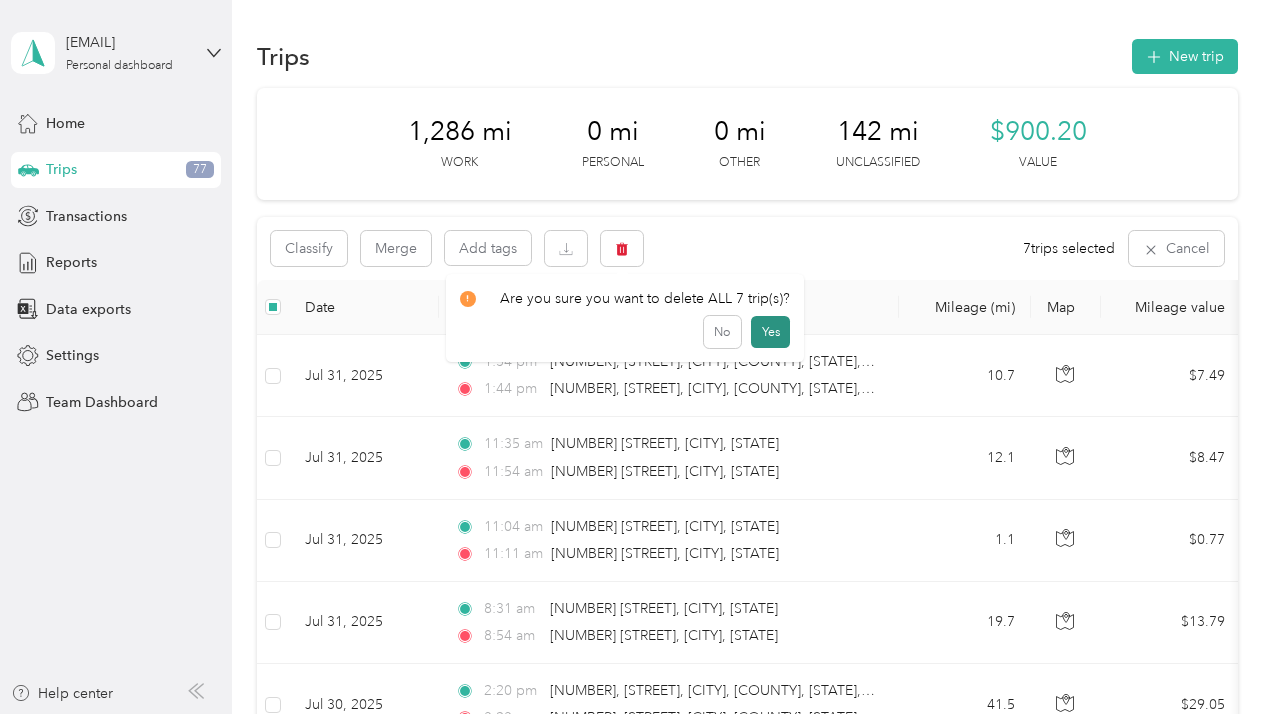 click on "Yes" at bounding box center [770, 332] 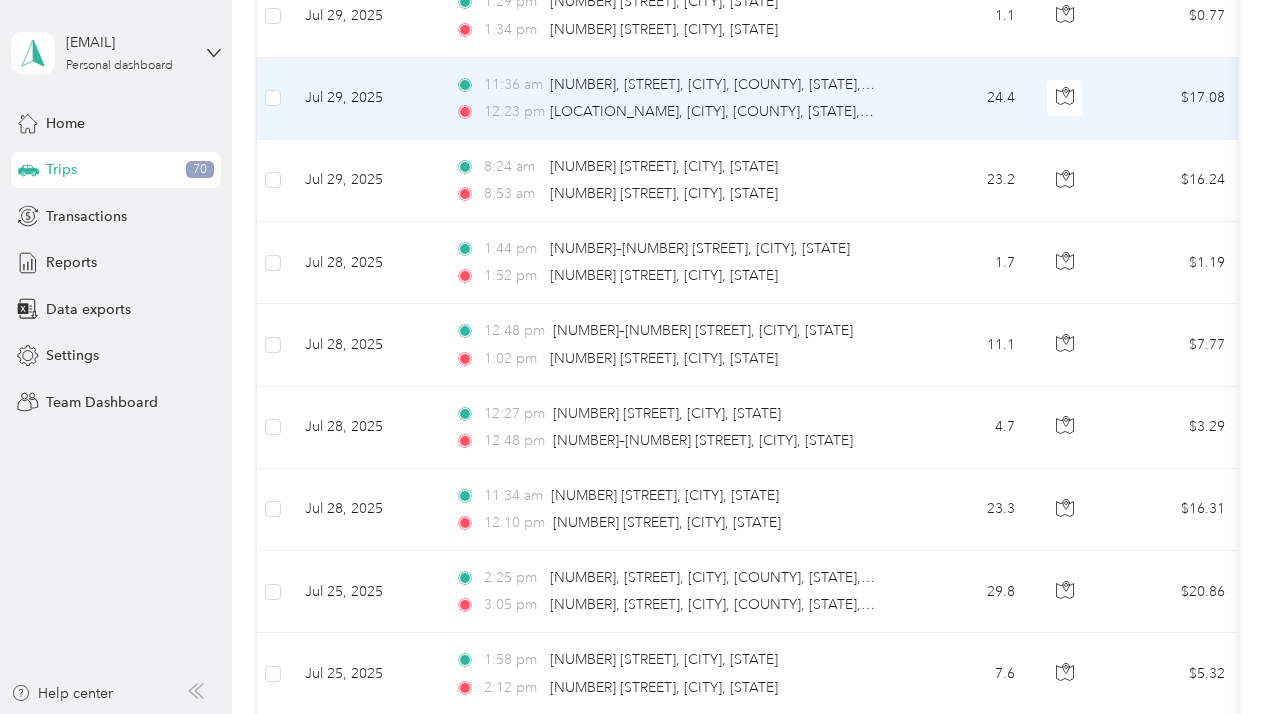 scroll, scrollTop: 1480, scrollLeft: 0, axis: vertical 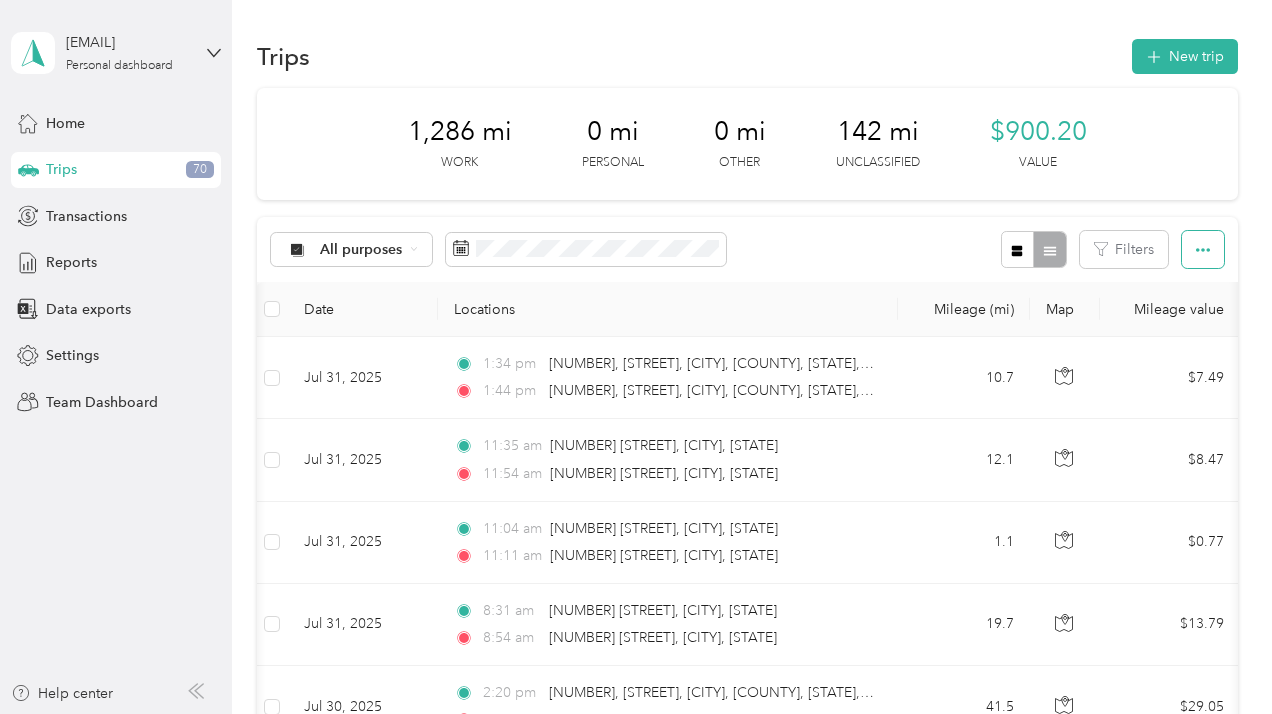 click 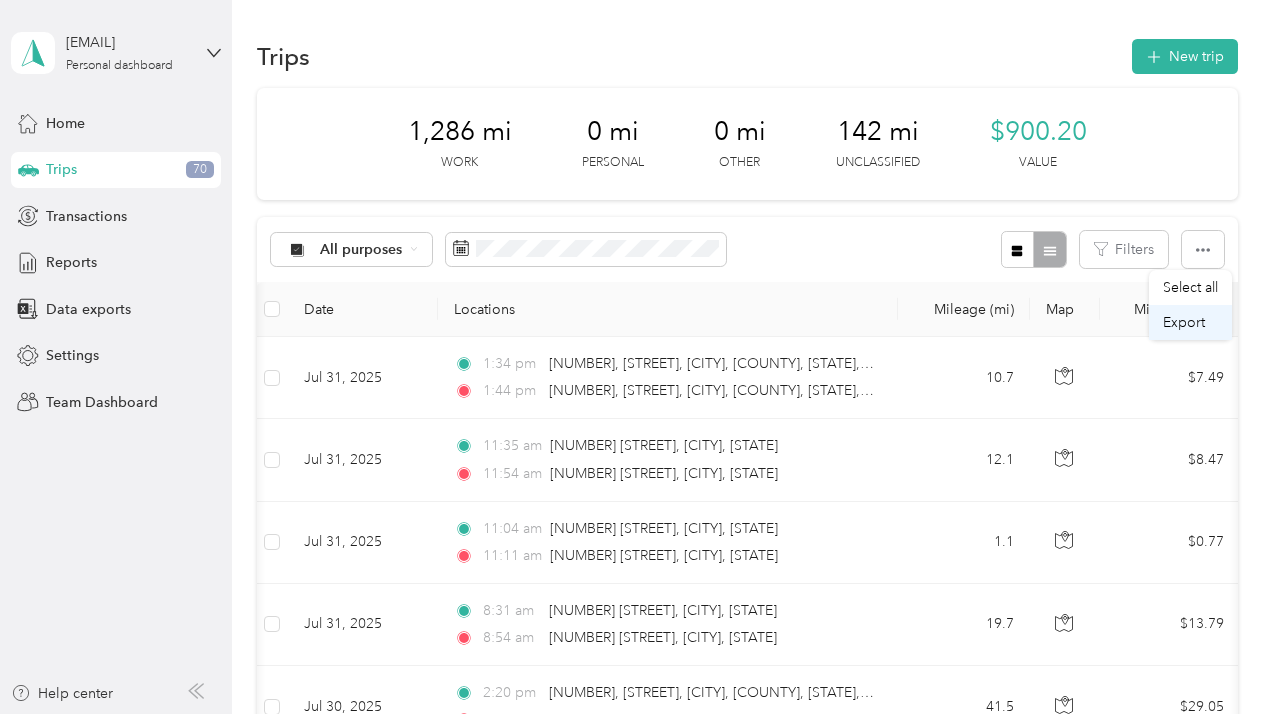 click on "Export" at bounding box center [1190, 322] 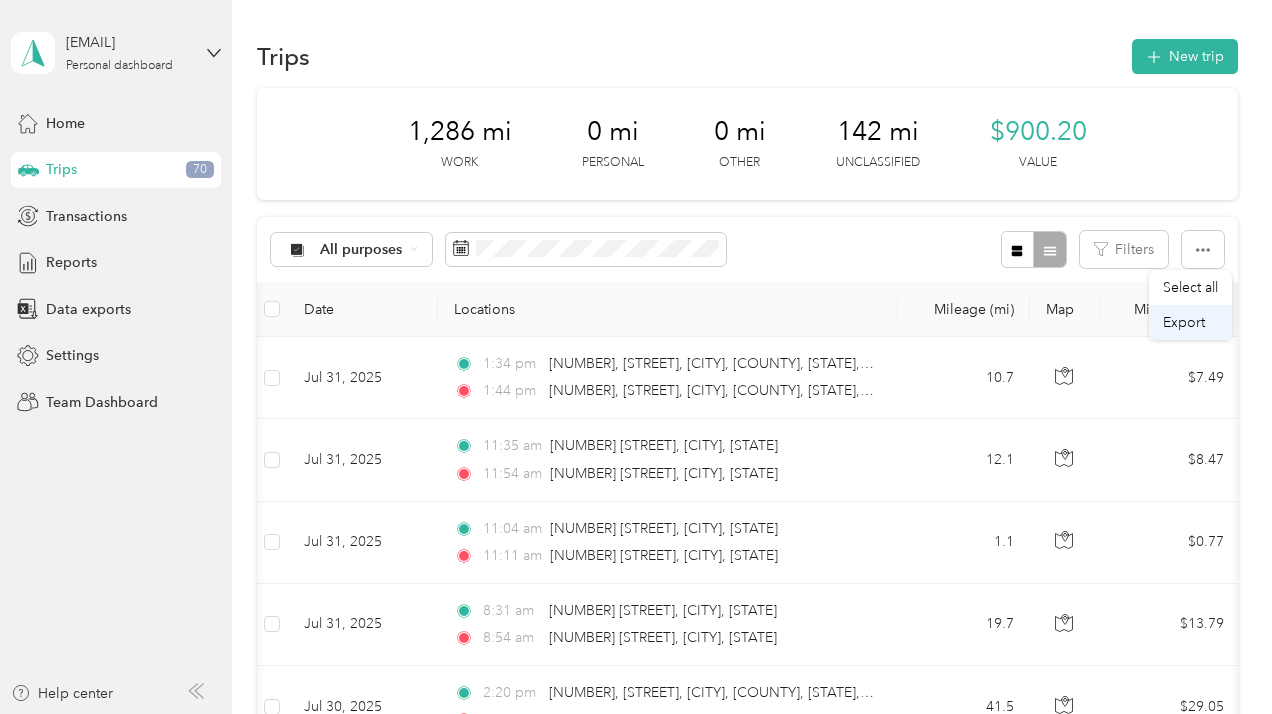 click on "Export" at bounding box center (1190, 322) 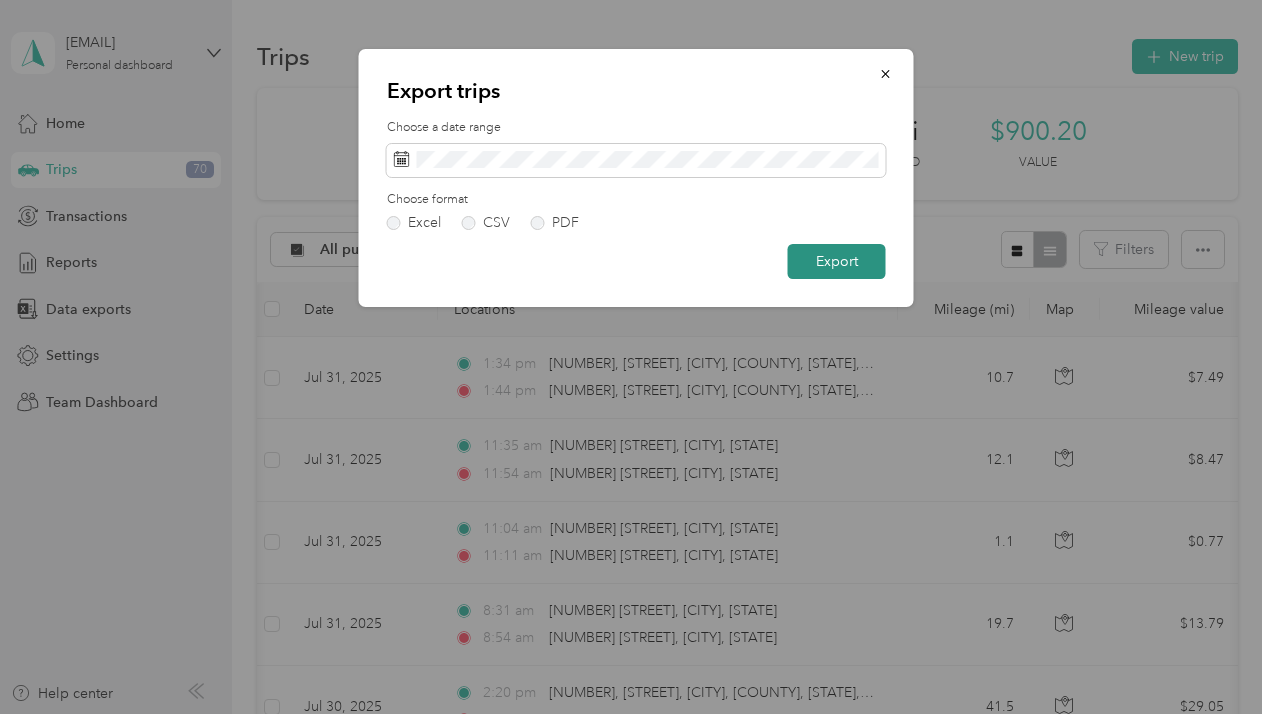 click on "Export" at bounding box center (837, 261) 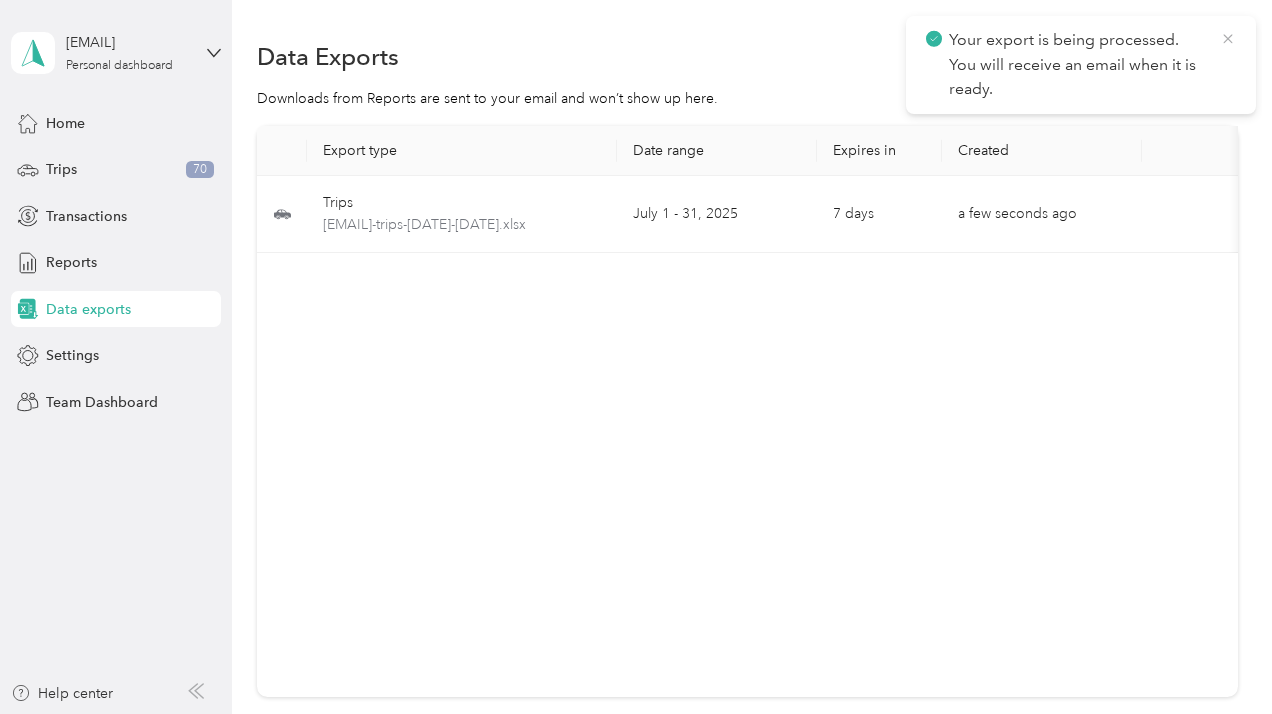 click 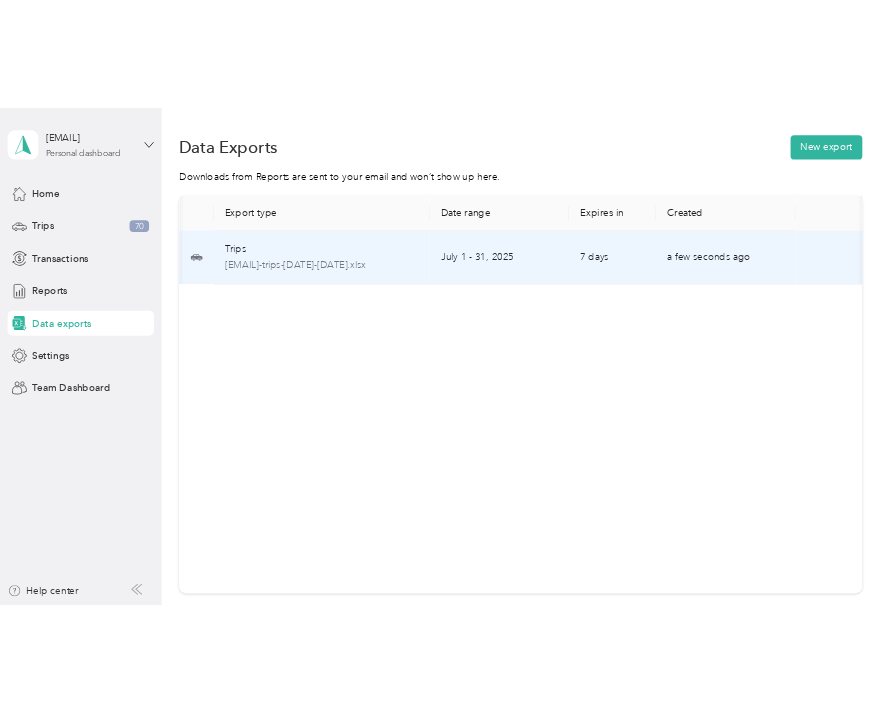 scroll, scrollTop: 0, scrollLeft: 94, axis: horizontal 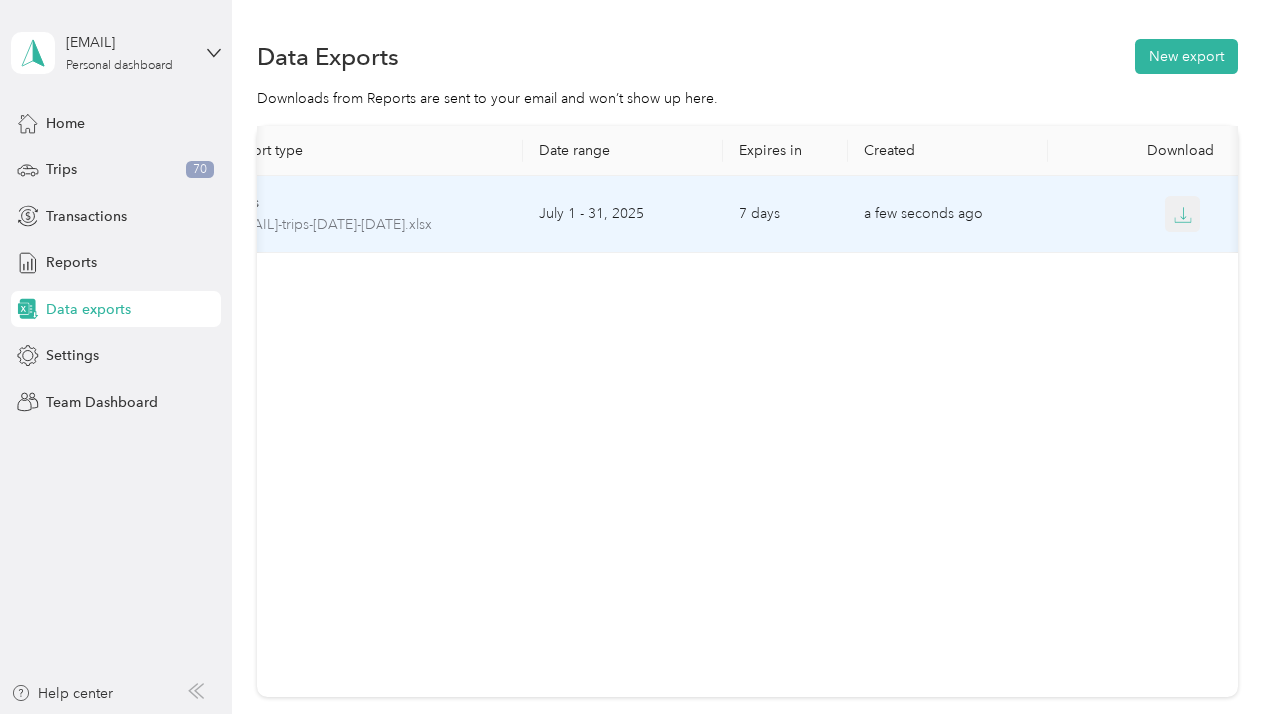 click 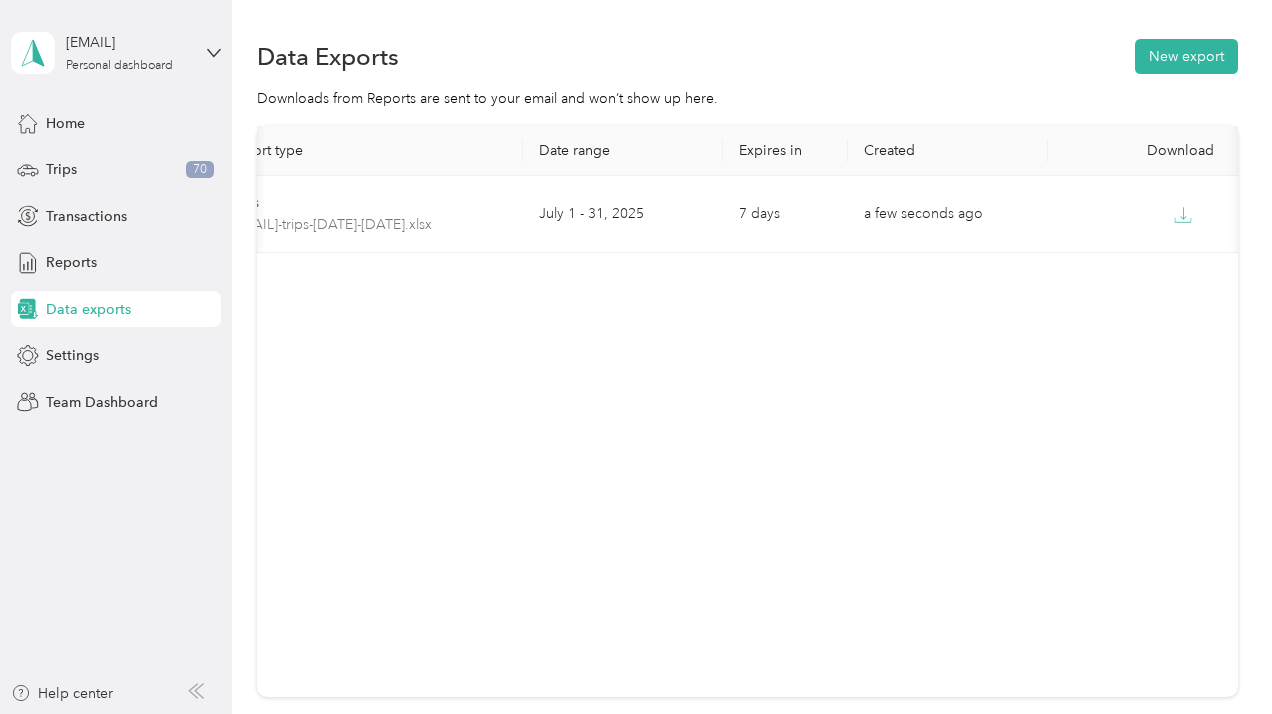 scroll, scrollTop: 0, scrollLeft: 93, axis: horizontal 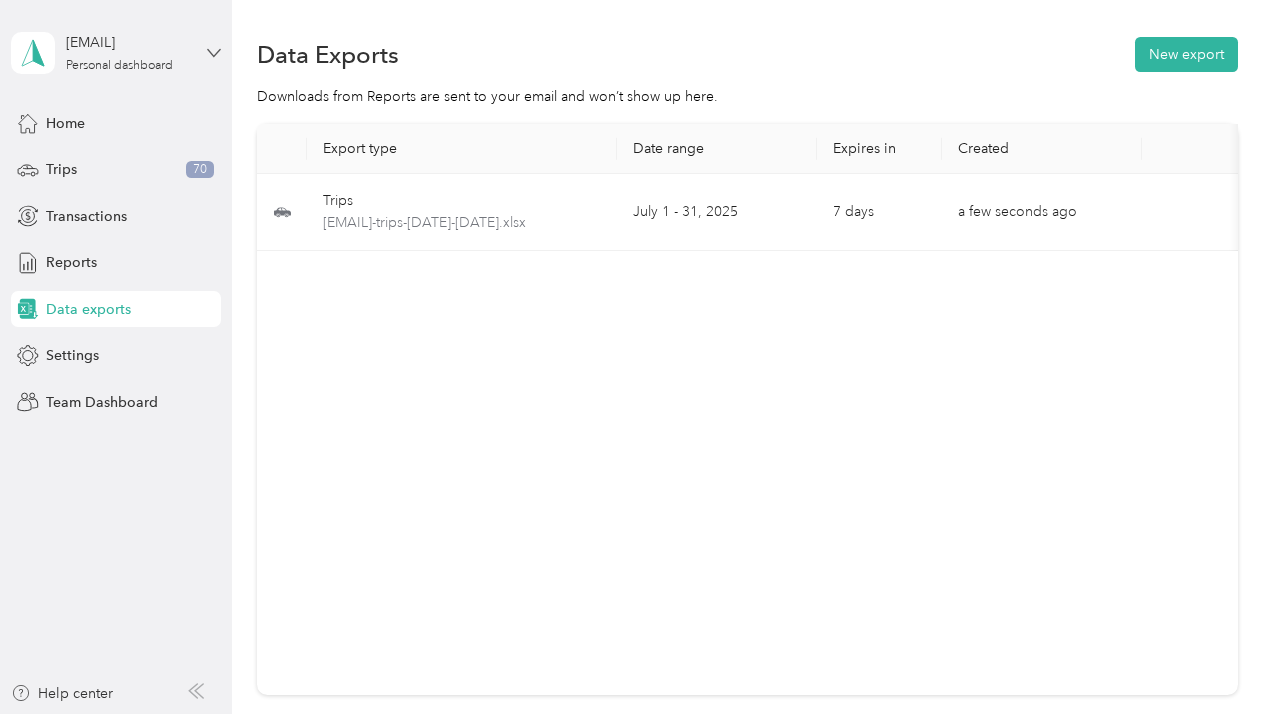 click 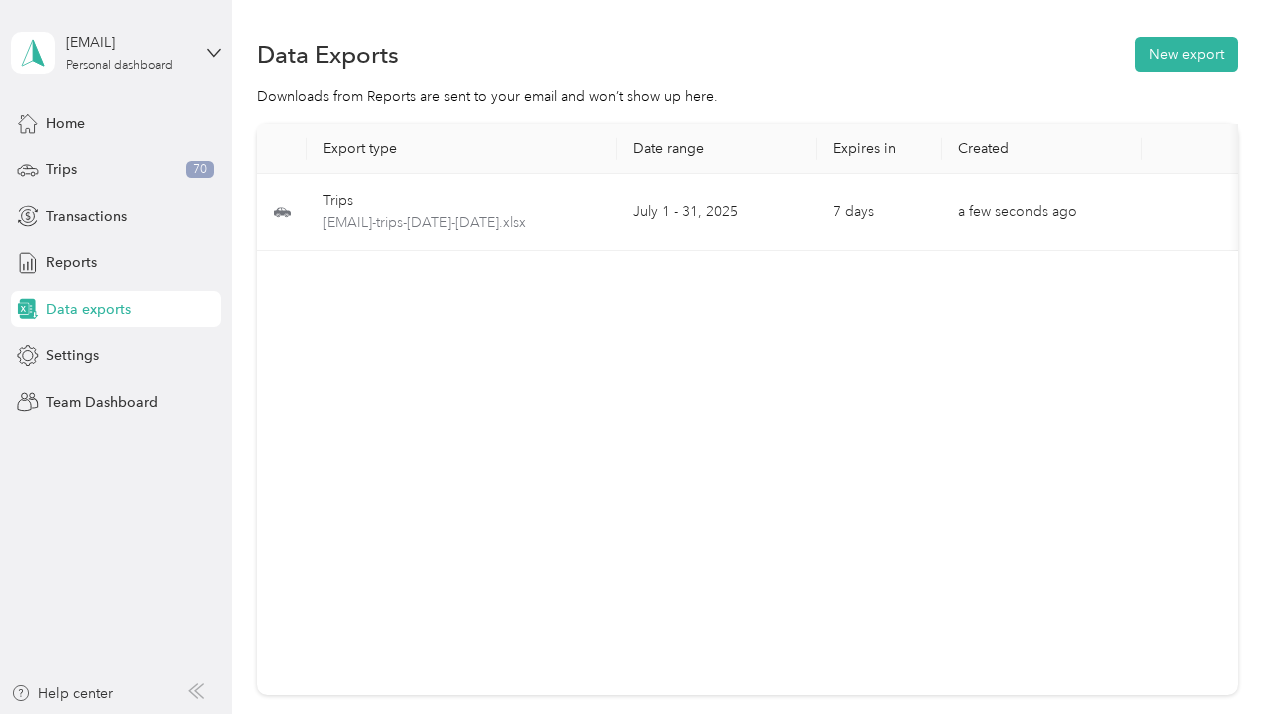 click on "Log out" at bounding box center [67, 164] 